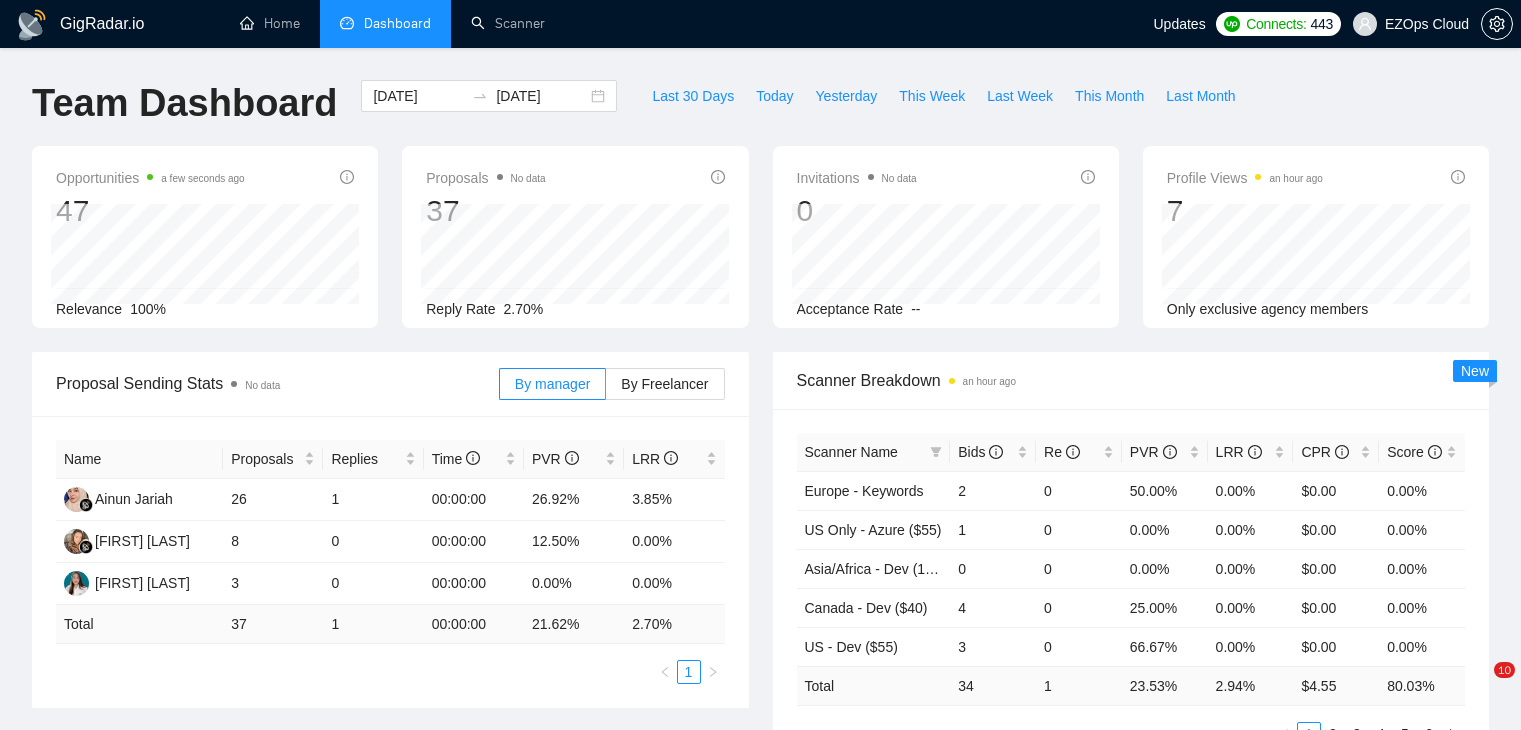 scroll, scrollTop: 0, scrollLeft: 0, axis: both 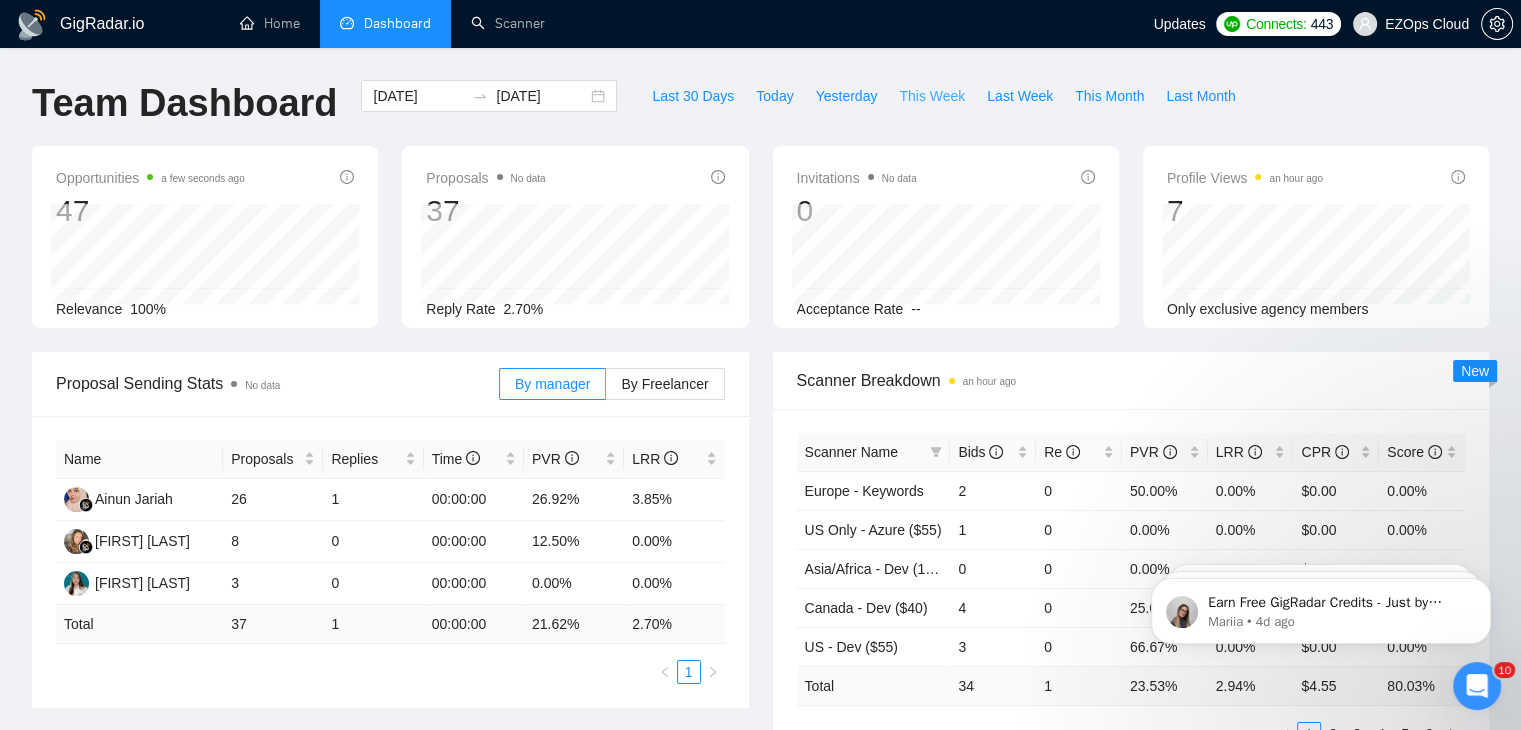 click on "This Week" at bounding box center (932, 96) 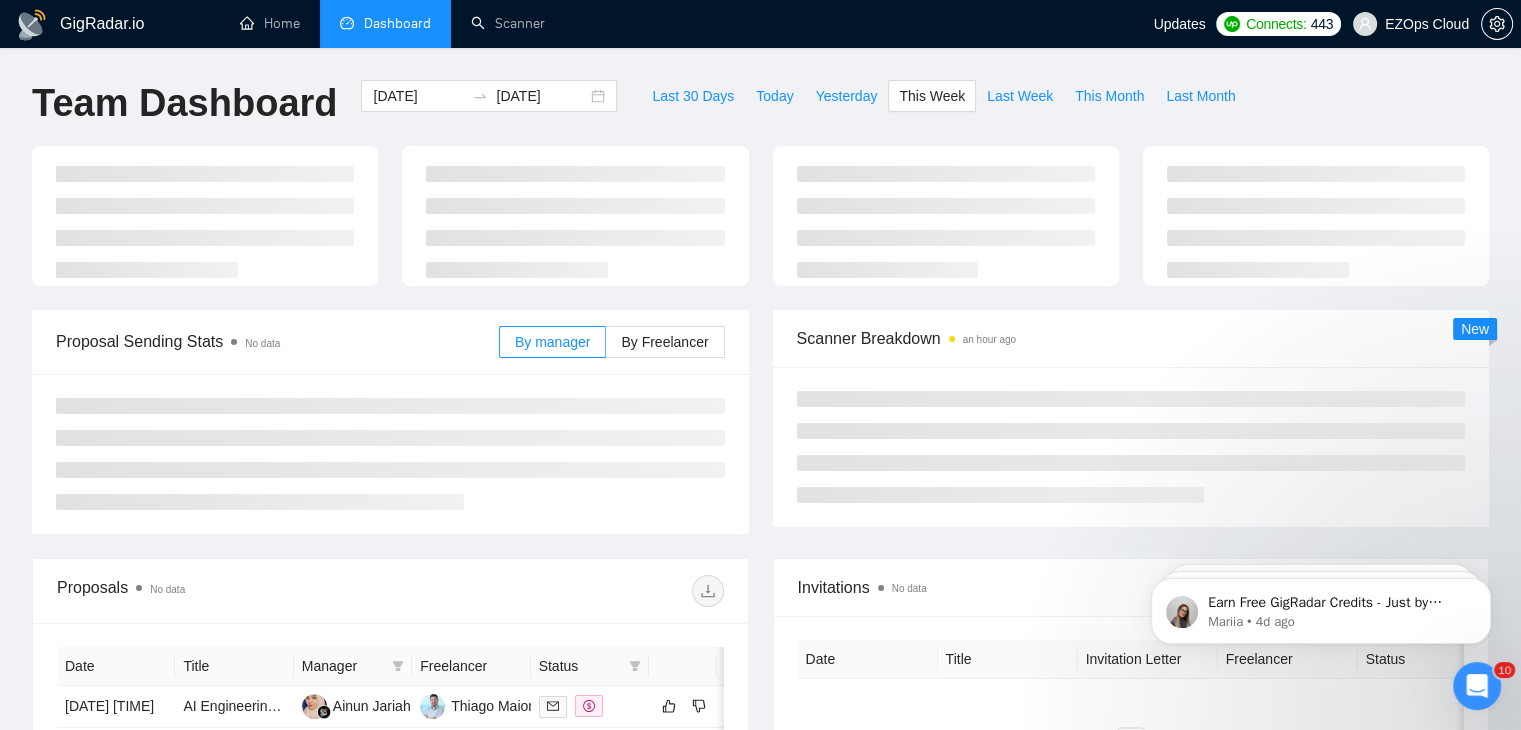 type on "2025-08-04" 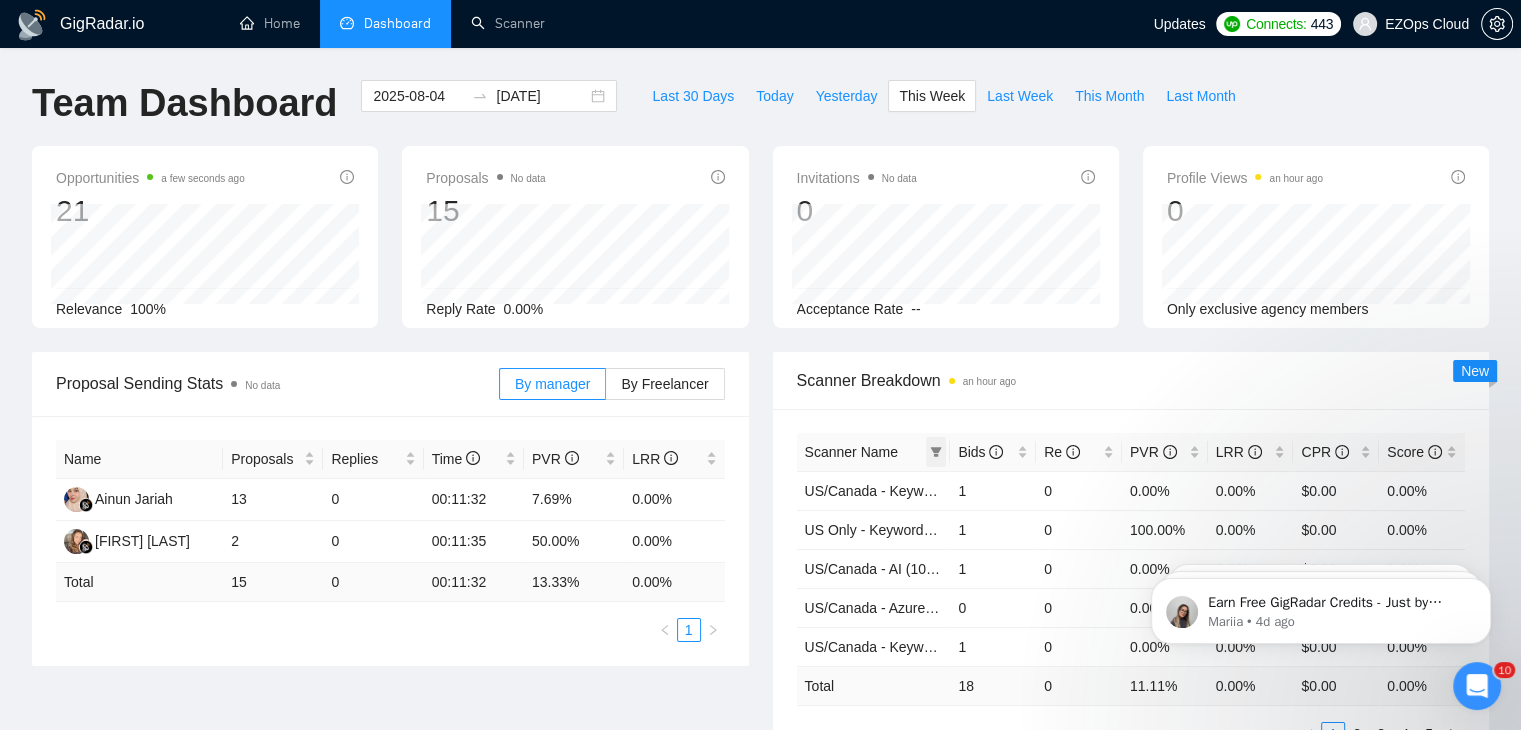 click at bounding box center [936, 452] 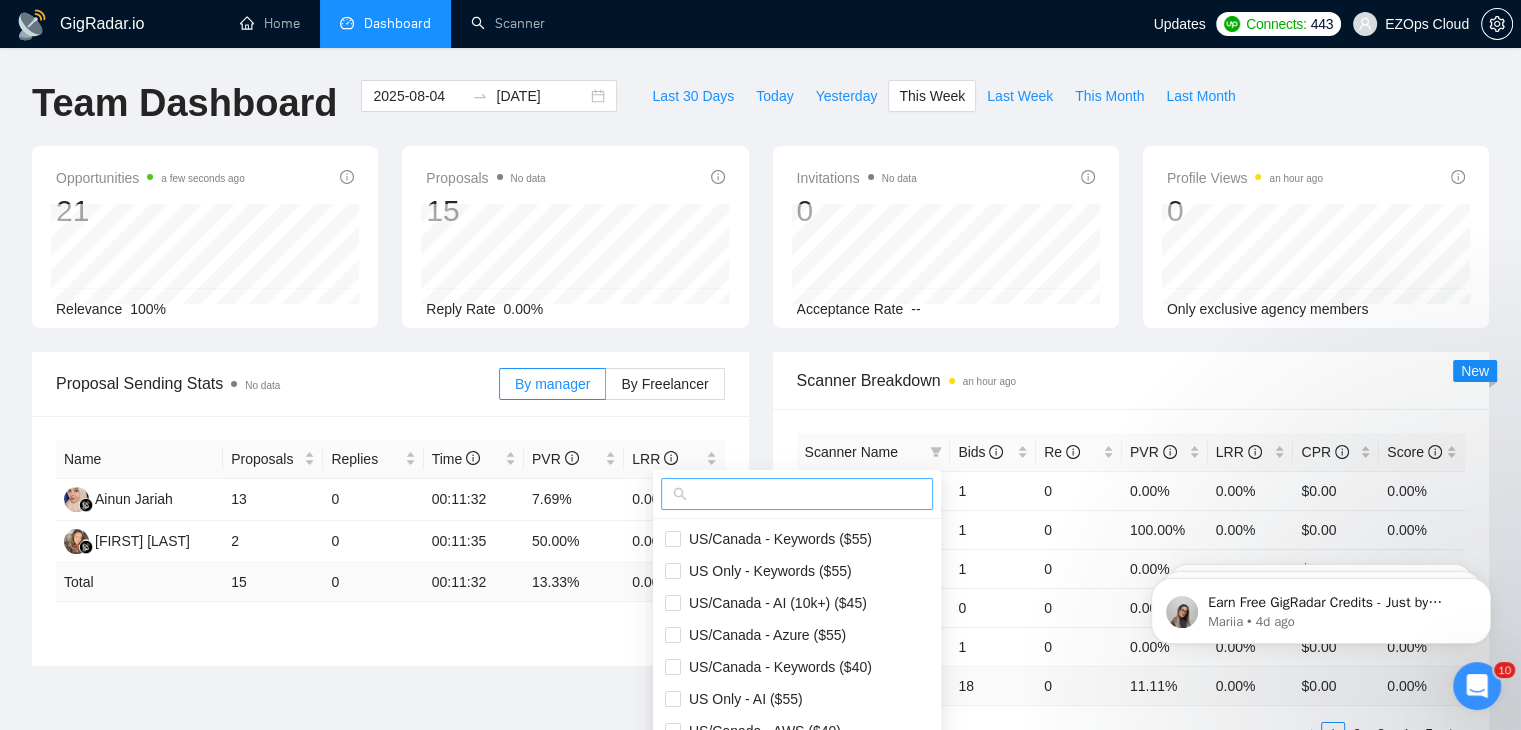 click at bounding box center [806, 494] 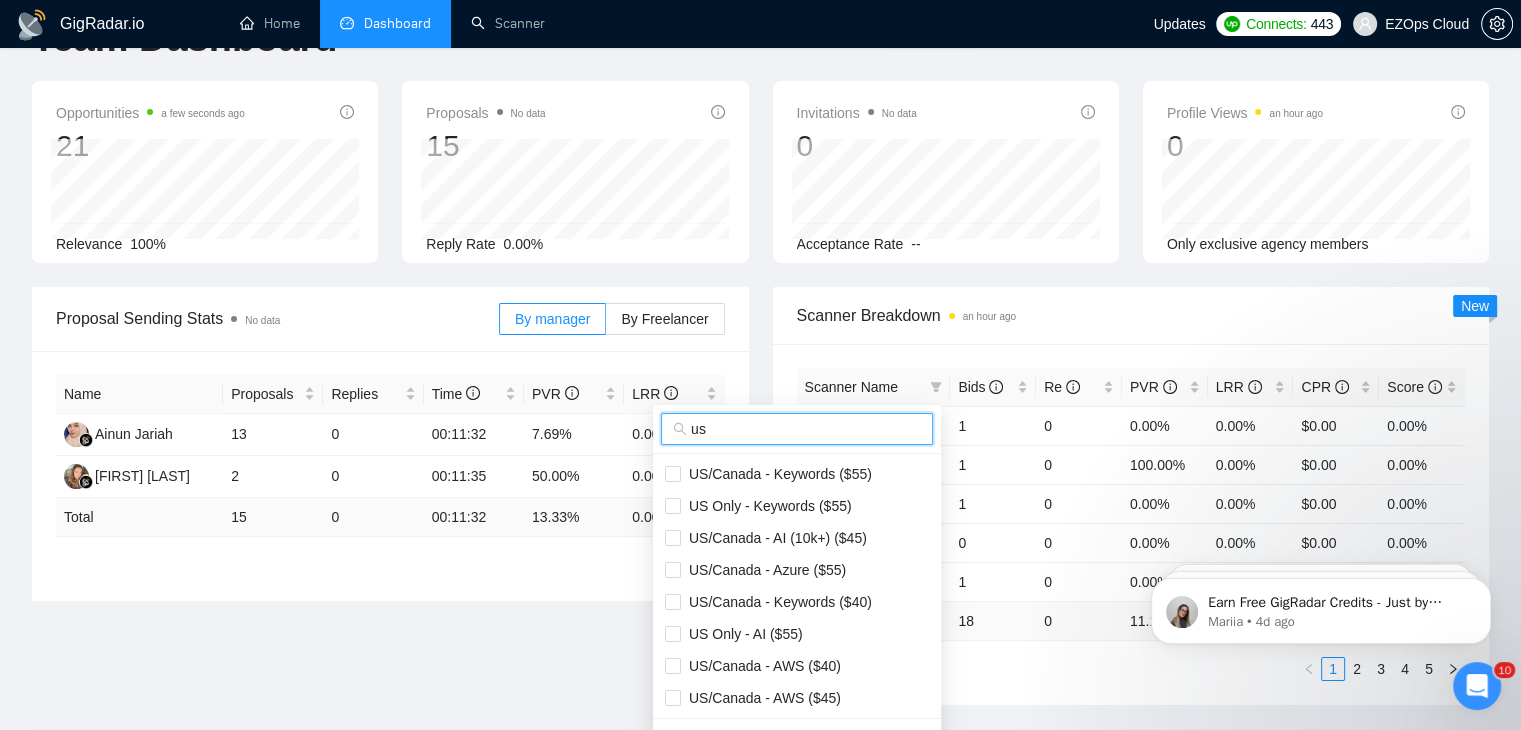 scroll, scrollTop: 100, scrollLeft: 0, axis: vertical 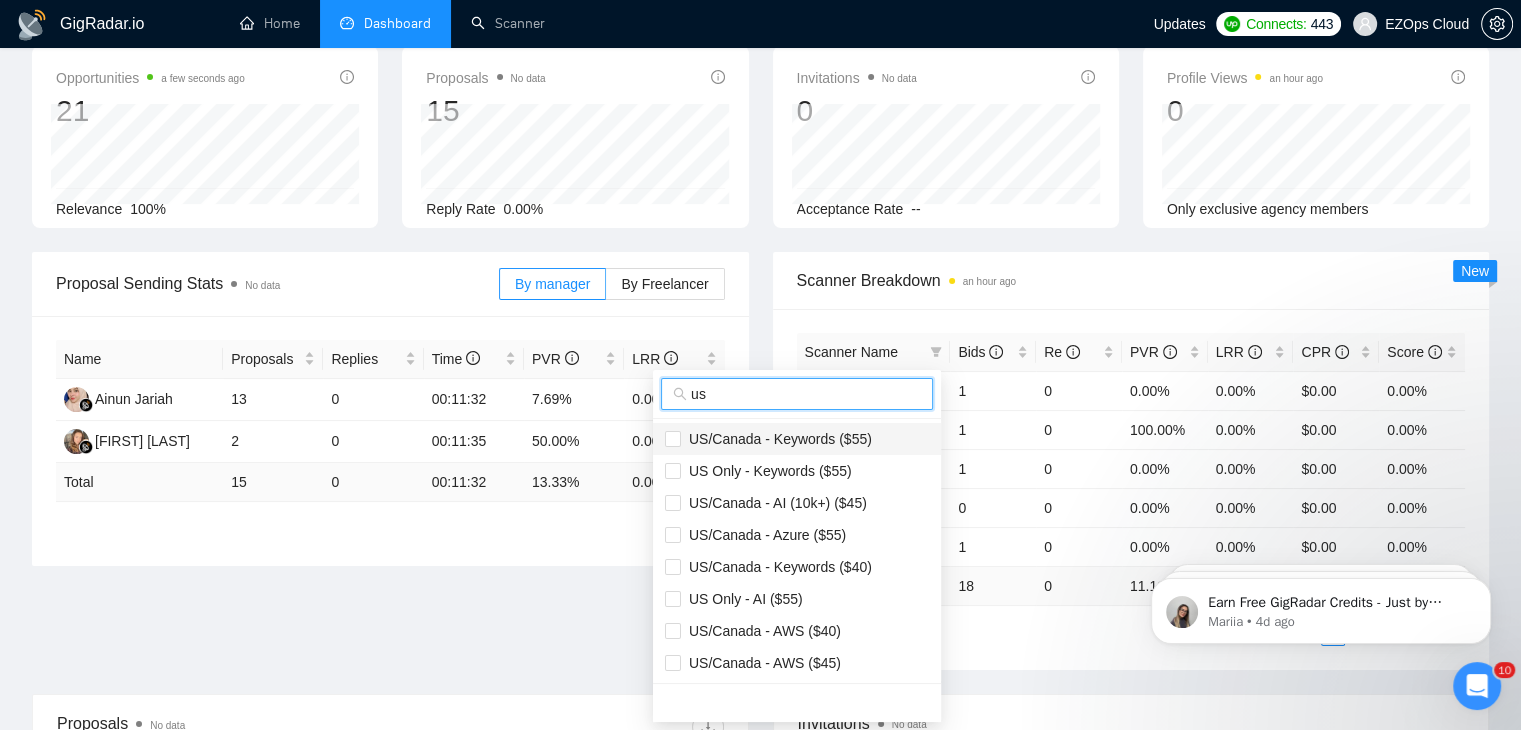 type on "us" 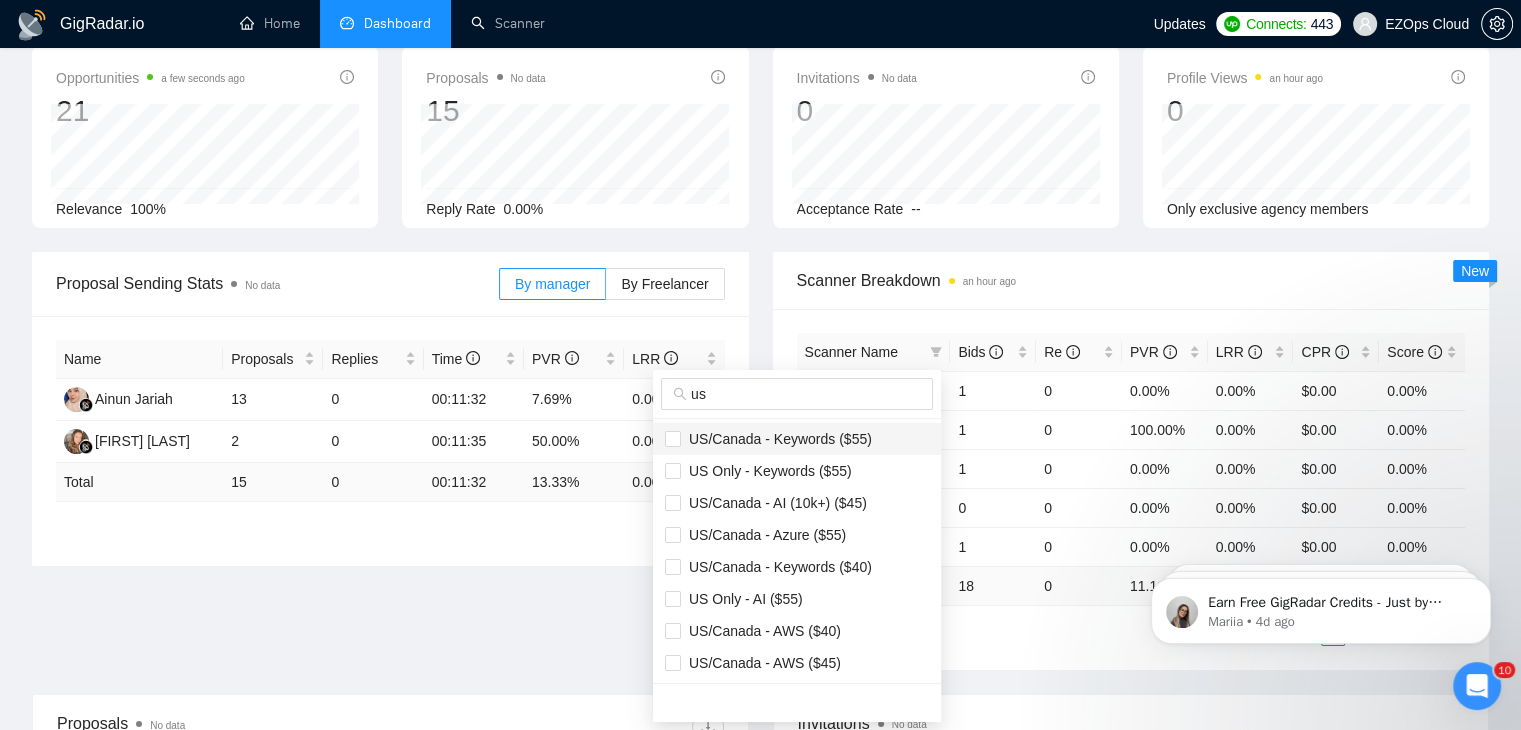 click on "US/Canada - Keywords ($55)" at bounding box center (776, 439) 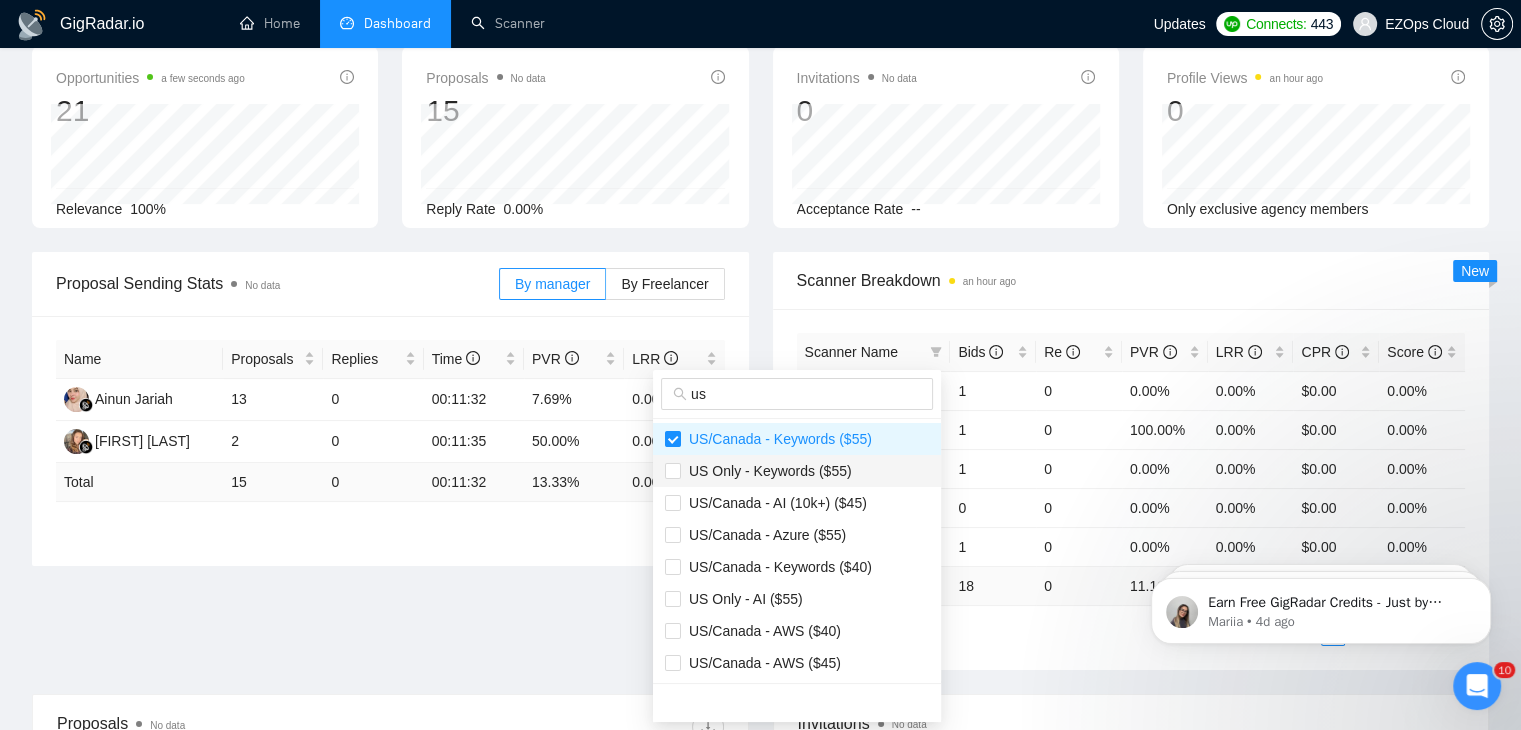 click on "US Only - Keywords ($55)" at bounding box center [766, 471] 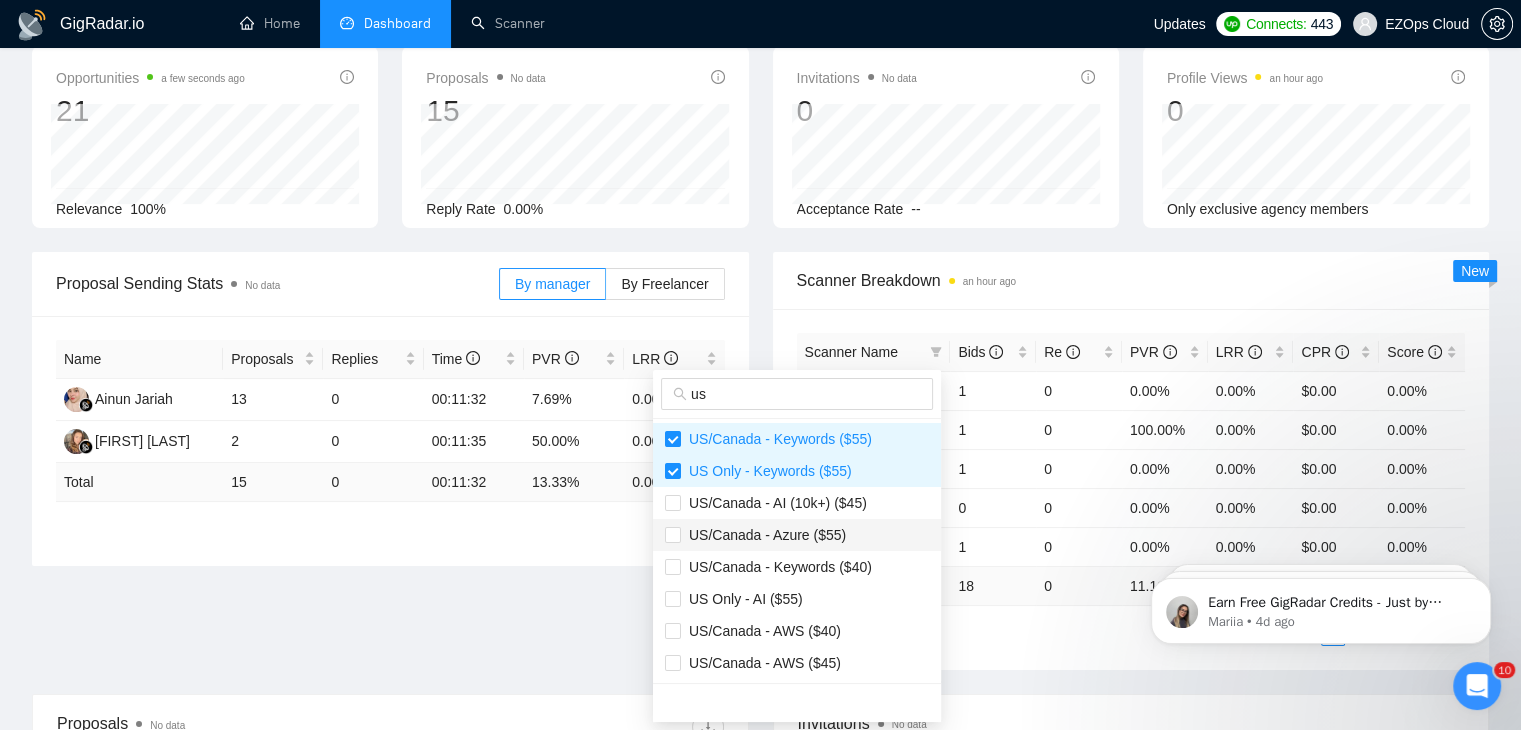 click on "US/Canada - Azure ($55)" at bounding box center (763, 535) 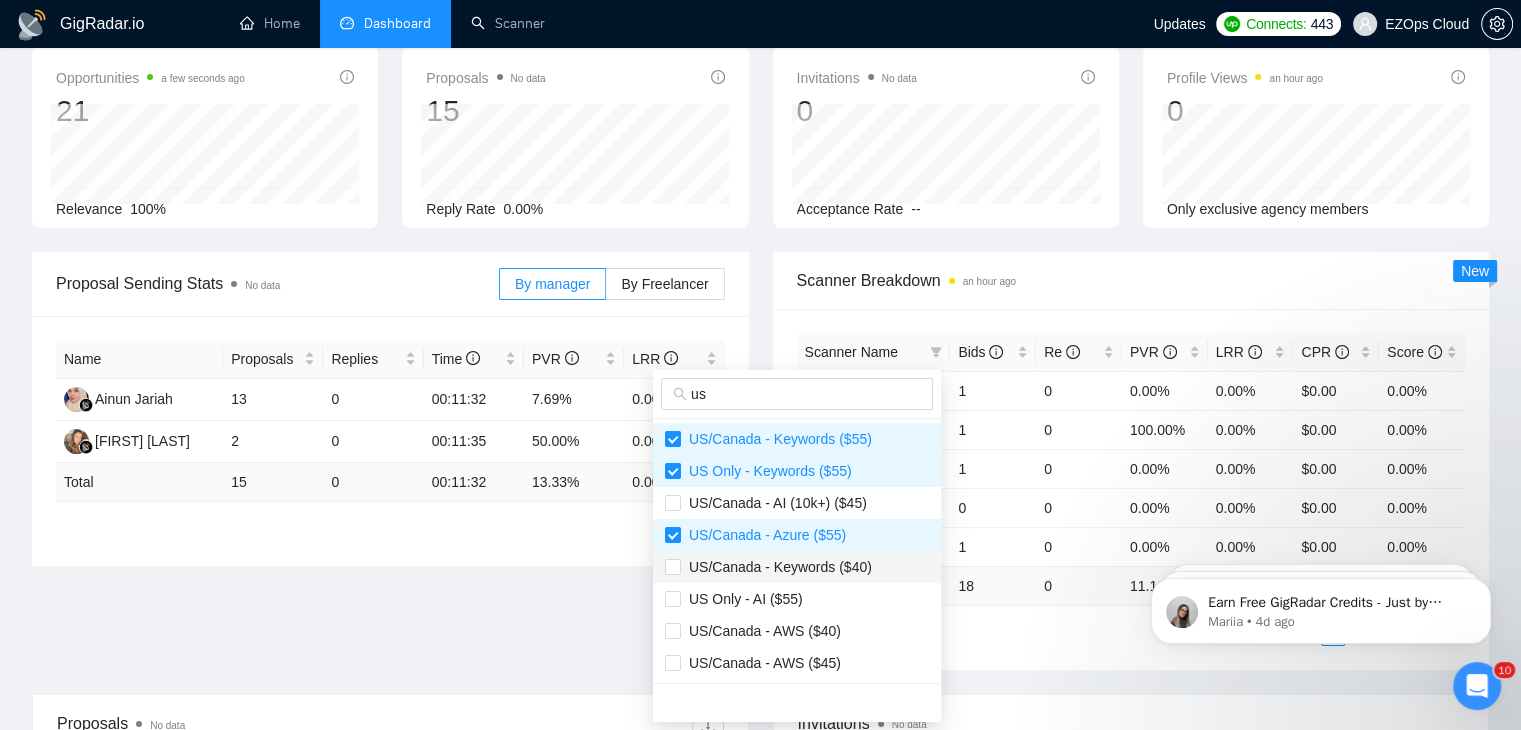 click on "US/Canada - Keywords ($40)" at bounding box center (776, 567) 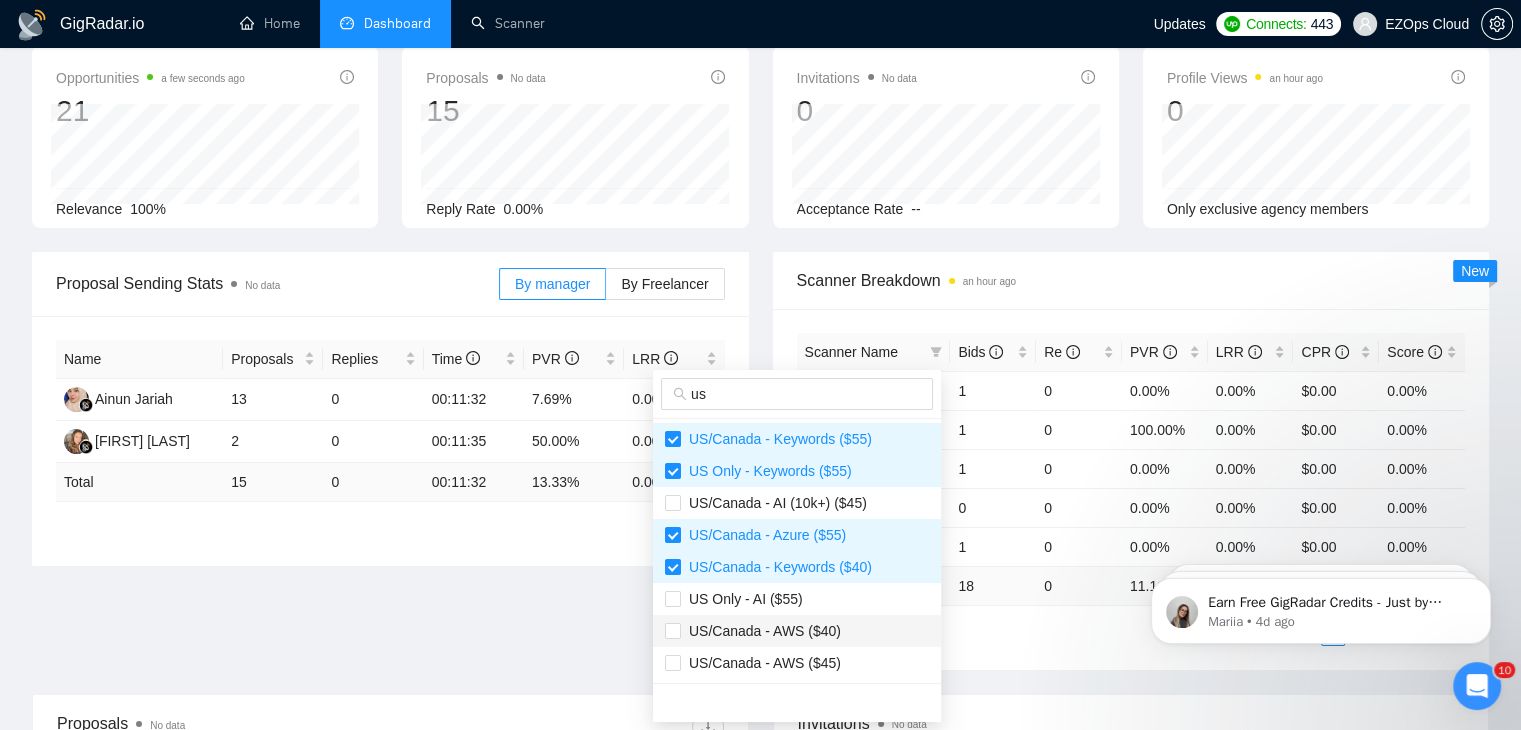 click on "US/Canada - AWS ($40)" at bounding box center (761, 631) 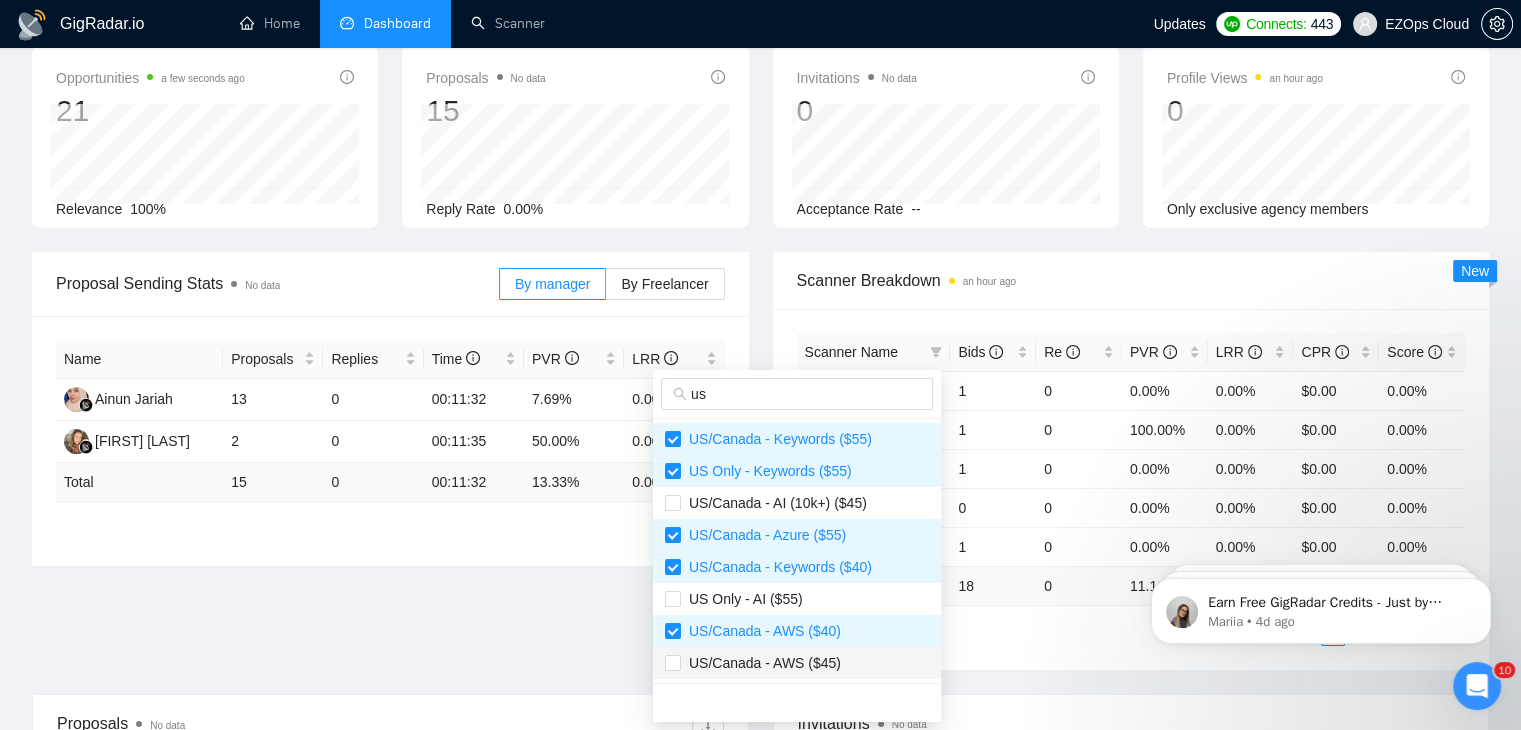 click on "US/Canada - AWS ($45)" at bounding box center [797, 663] 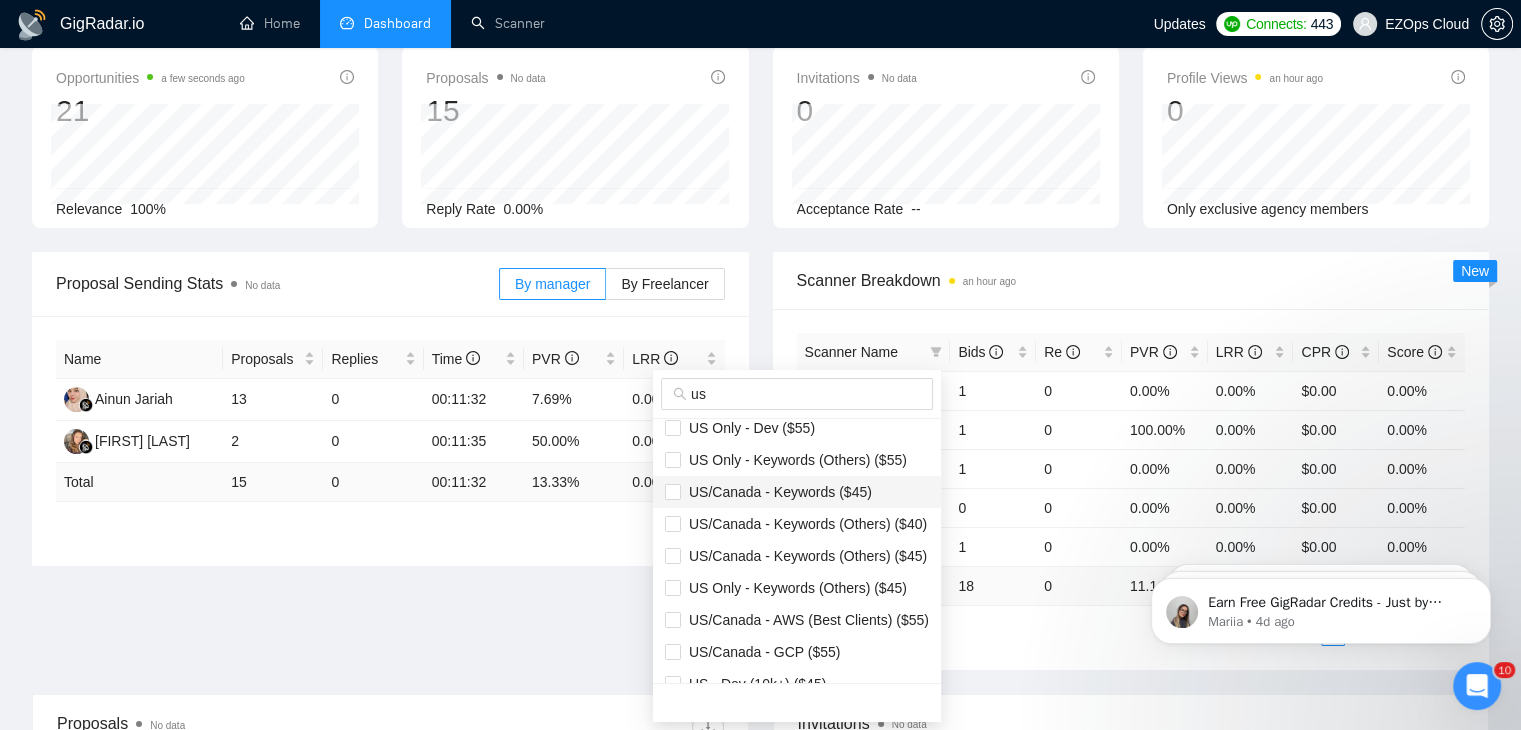 scroll, scrollTop: 300, scrollLeft: 0, axis: vertical 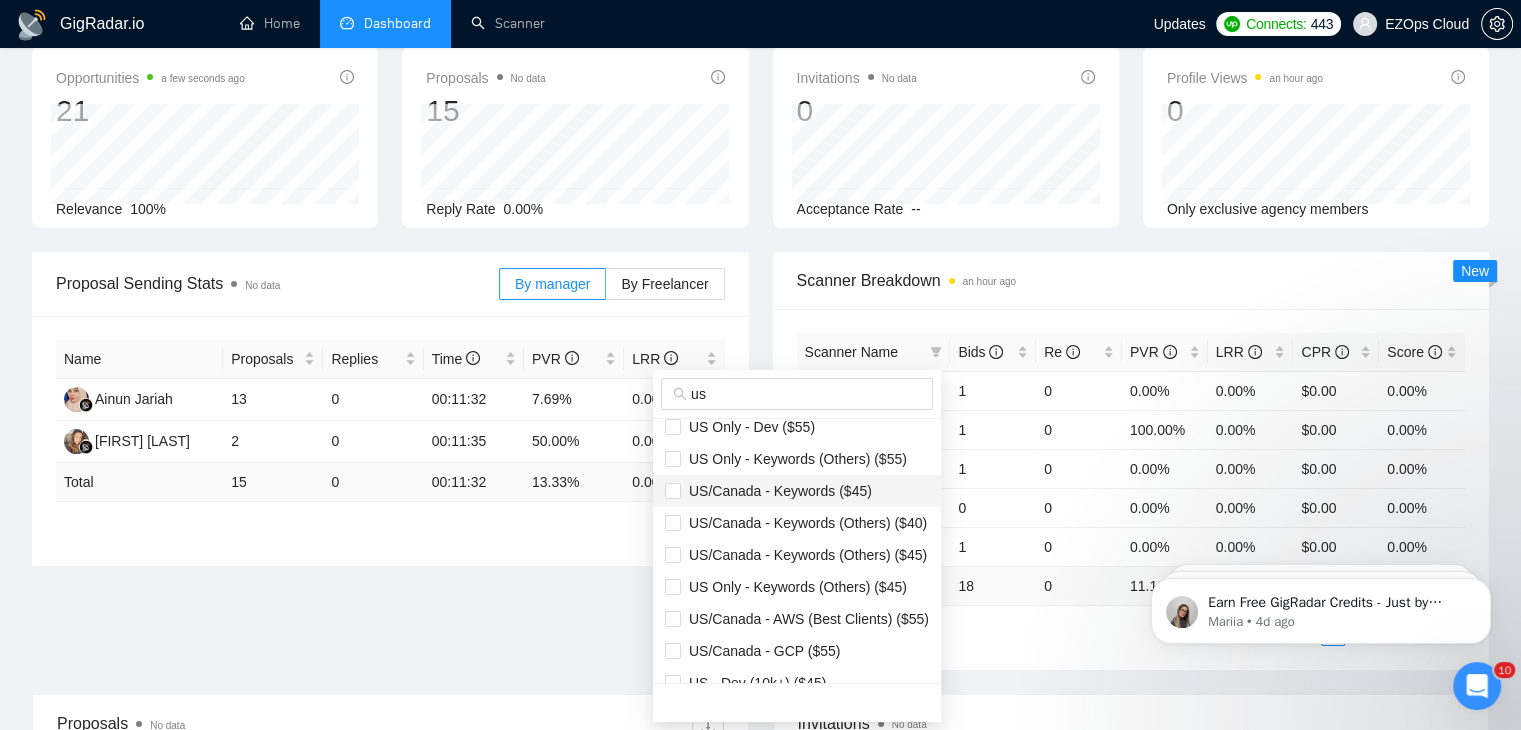 click on "US/Canada - Keywords ($45)" at bounding box center (776, 491) 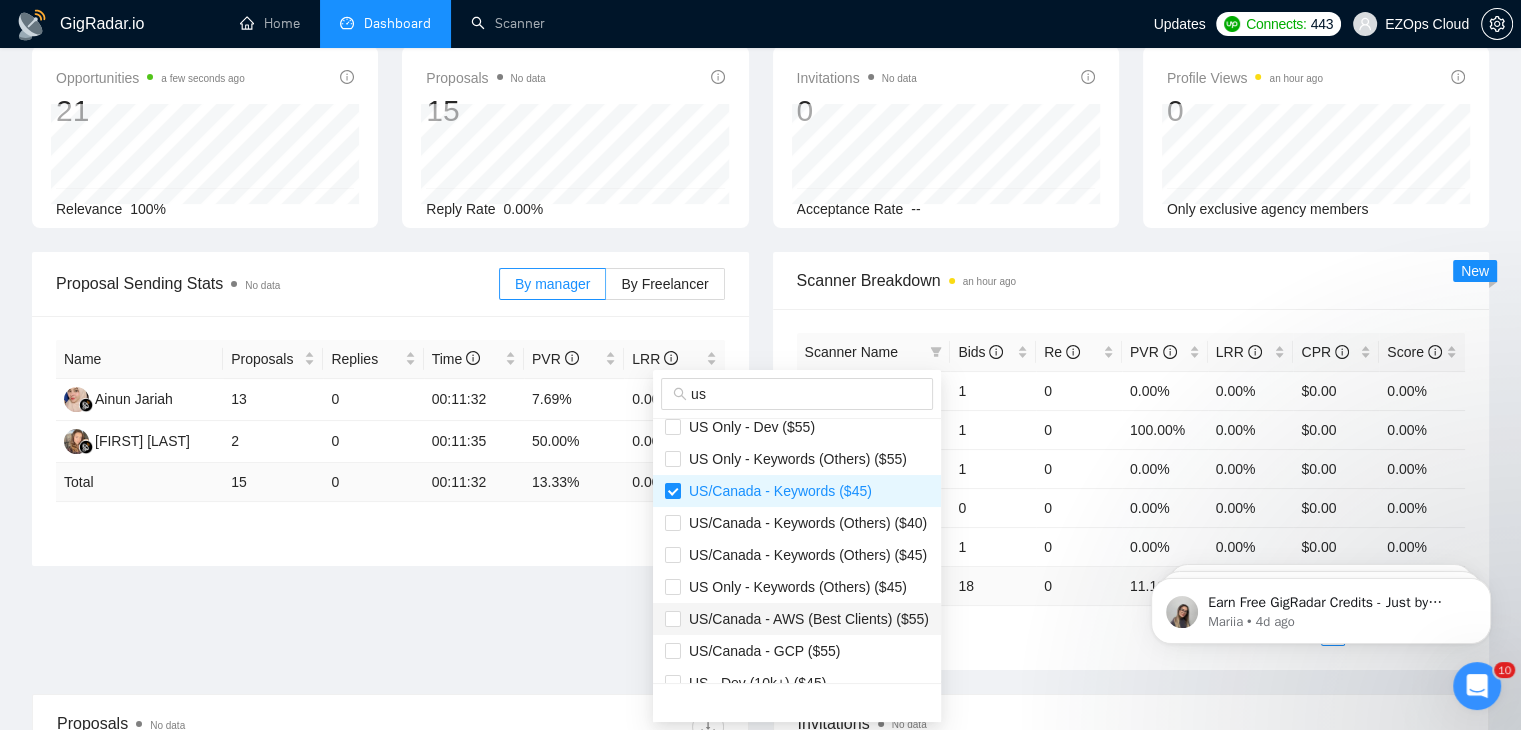 click on "US/Canada - AWS (Best Clients) ($55)" at bounding box center (805, 619) 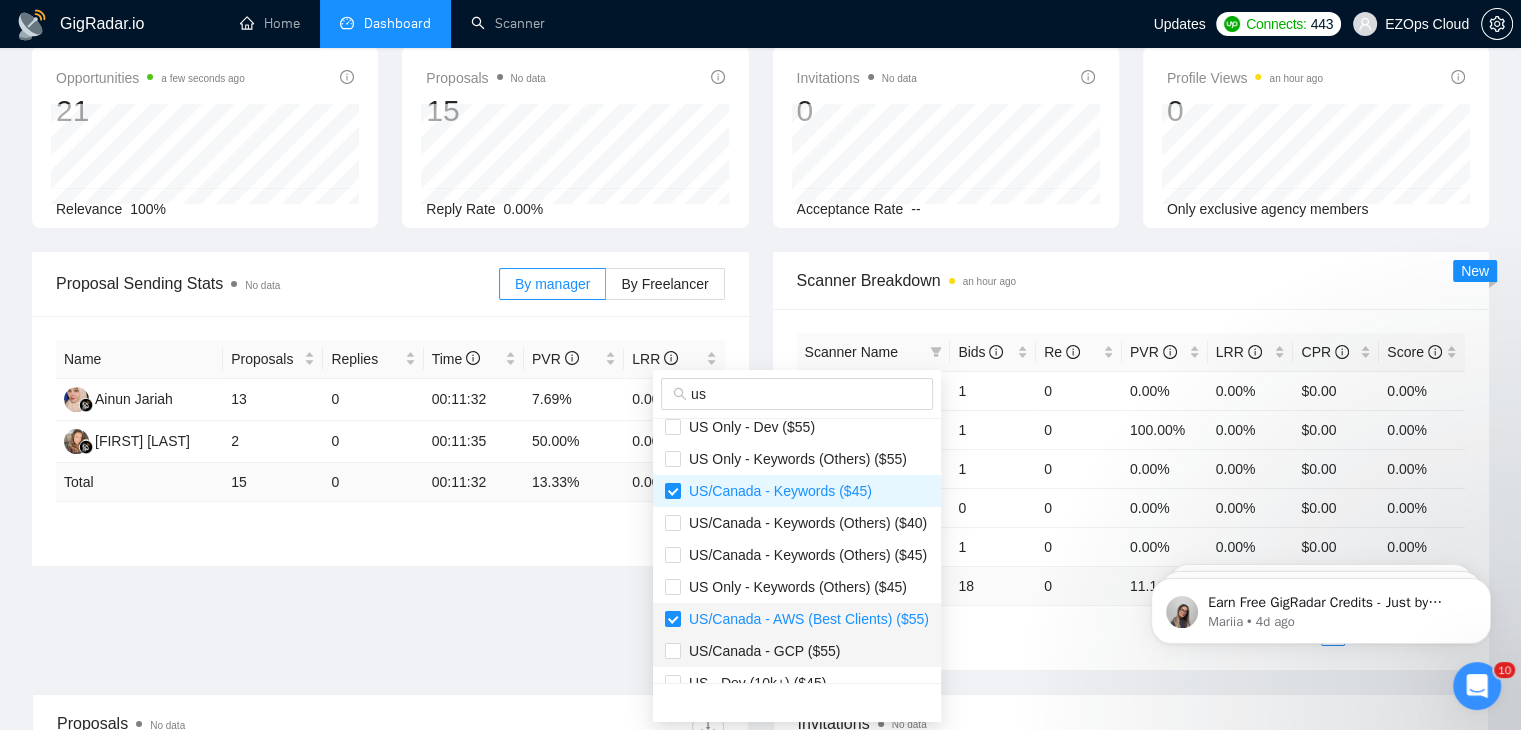 click on "US/Canada - GCP ($55)" at bounding box center [760, 651] 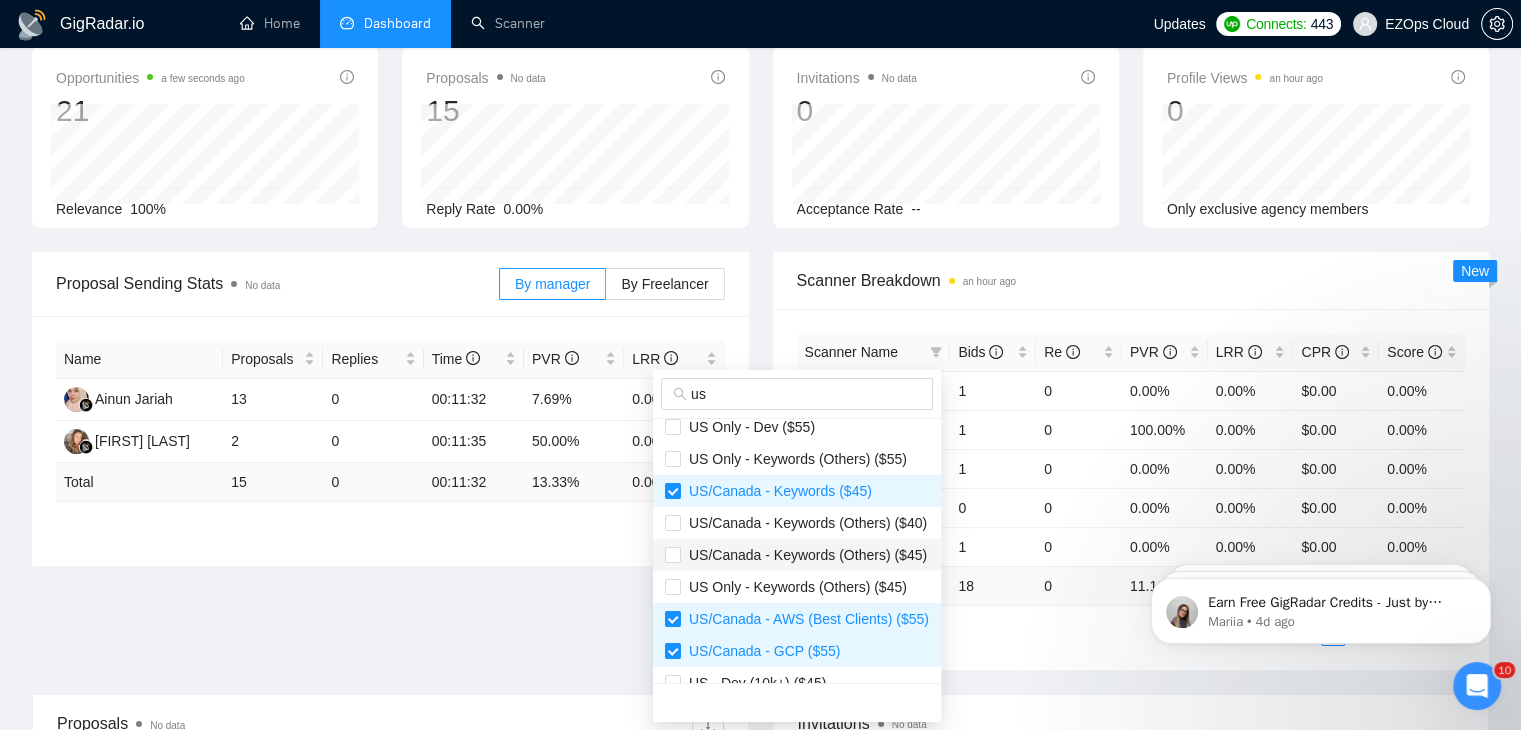 scroll, scrollTop: 400, scrollLeft: 0, axis: vertical 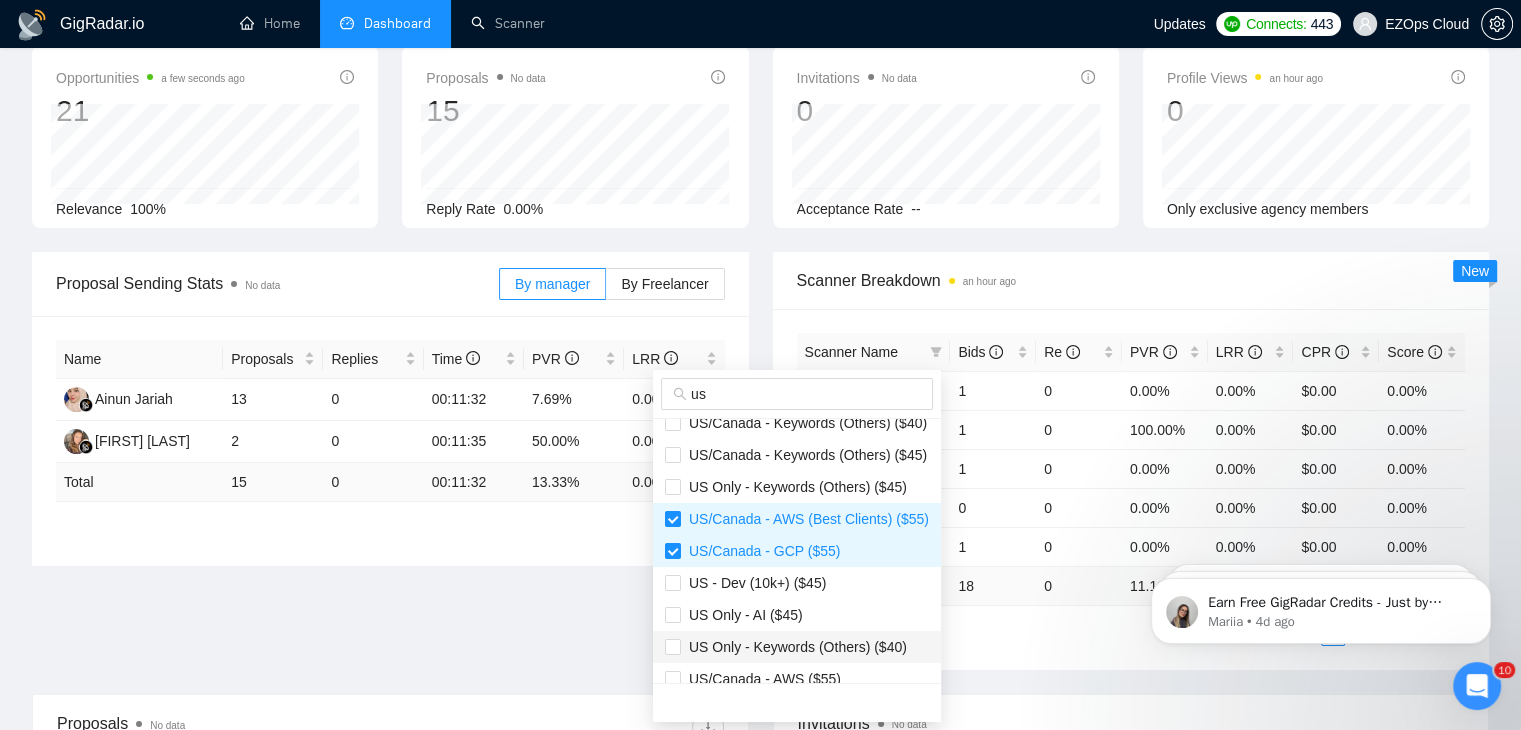 click on "US Only - Keywords (Others) ($40)" at bounding box center [794, 647] 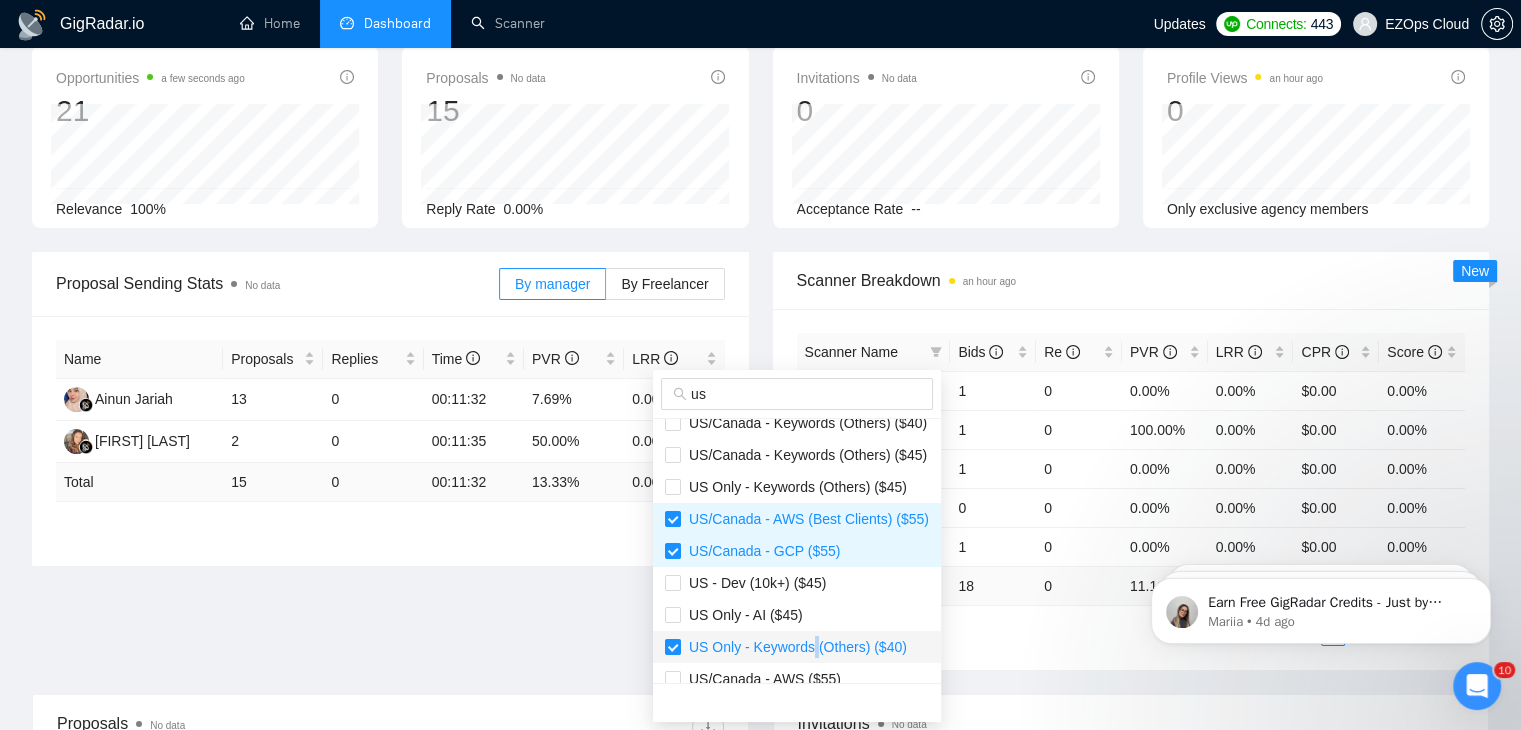 click on "US Only - Keywords (Others) ($40)" at bounding box center (794, 647) 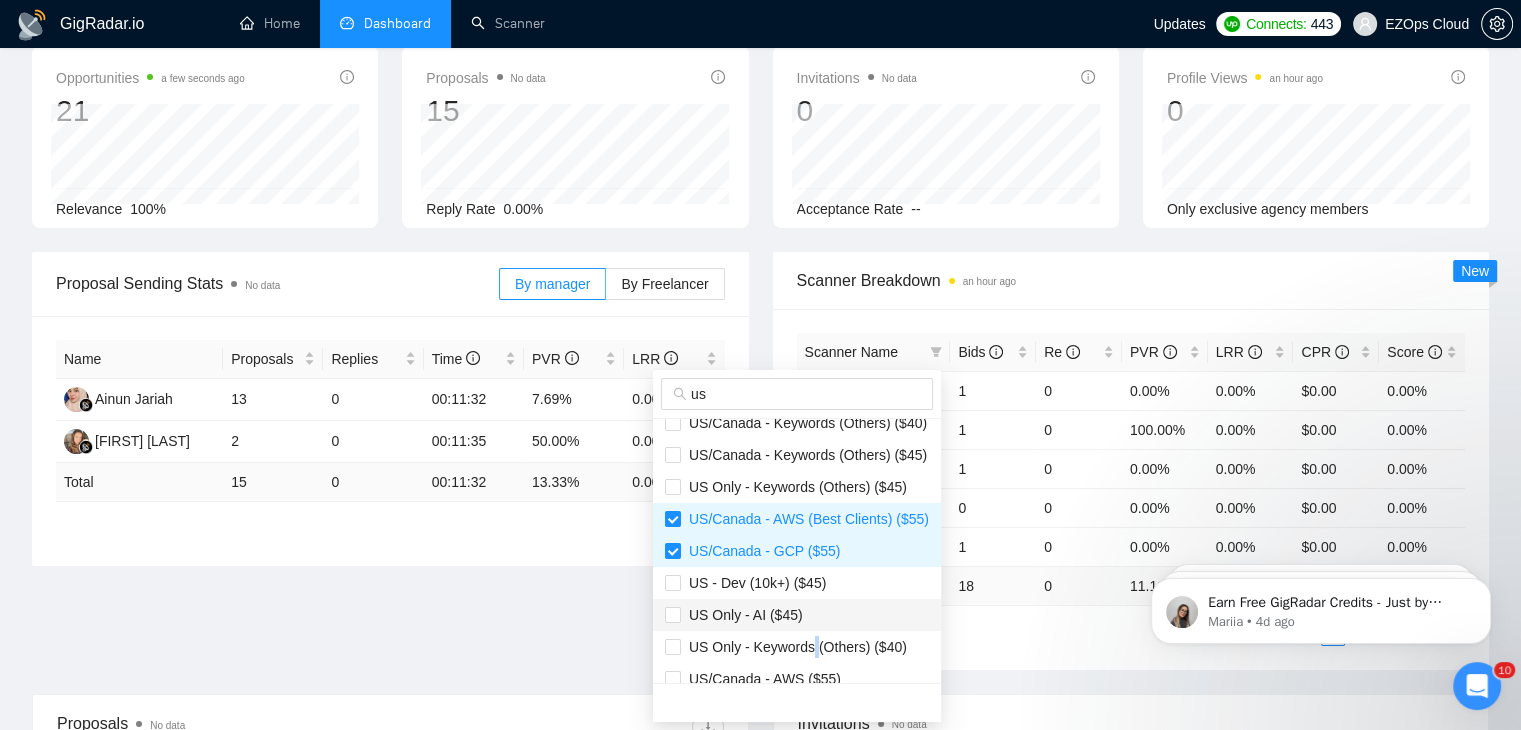 scroll, scrollTop: 416, scrollLeft: 0, axis: vertical 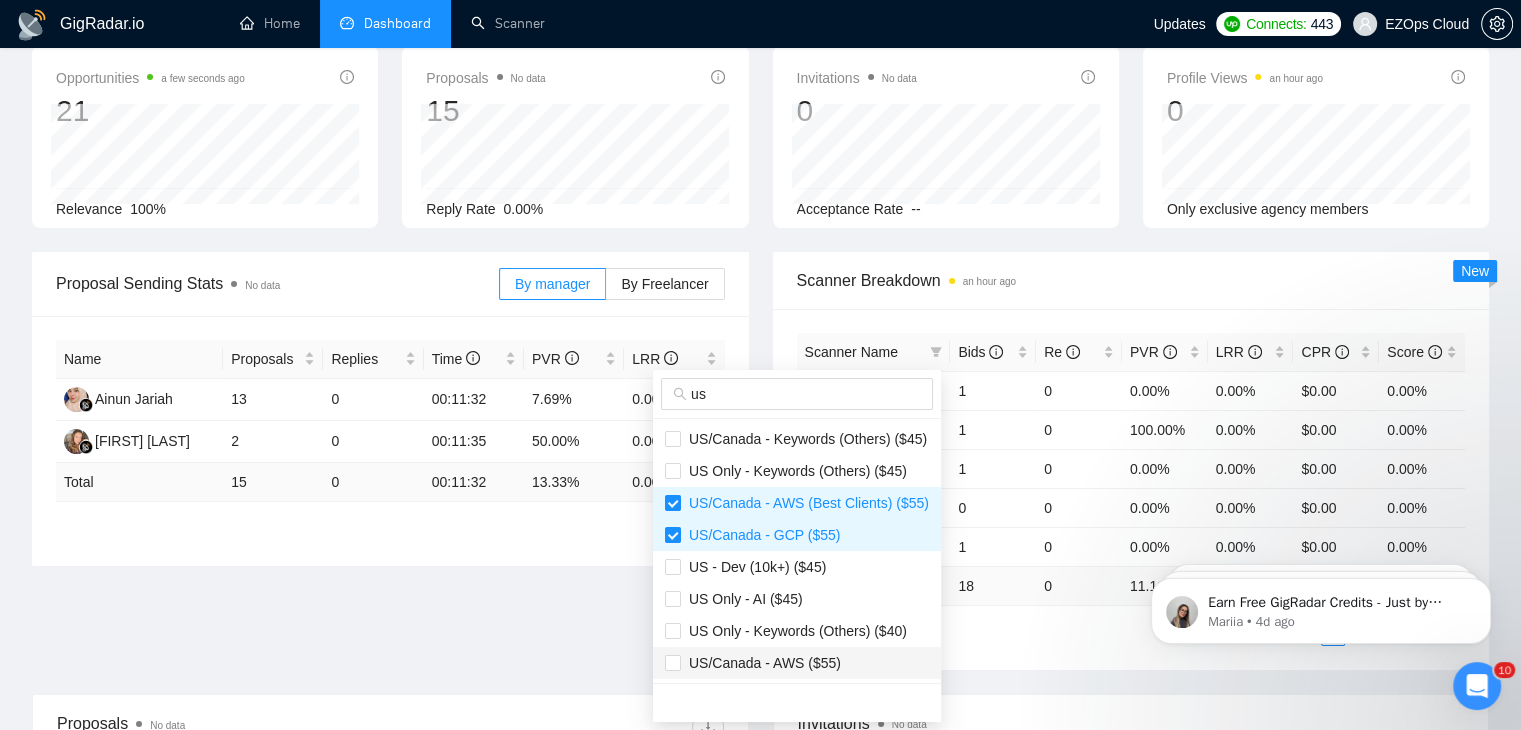 click on "US/Canada - AWS ($55)" at bounding box center (761, 663) 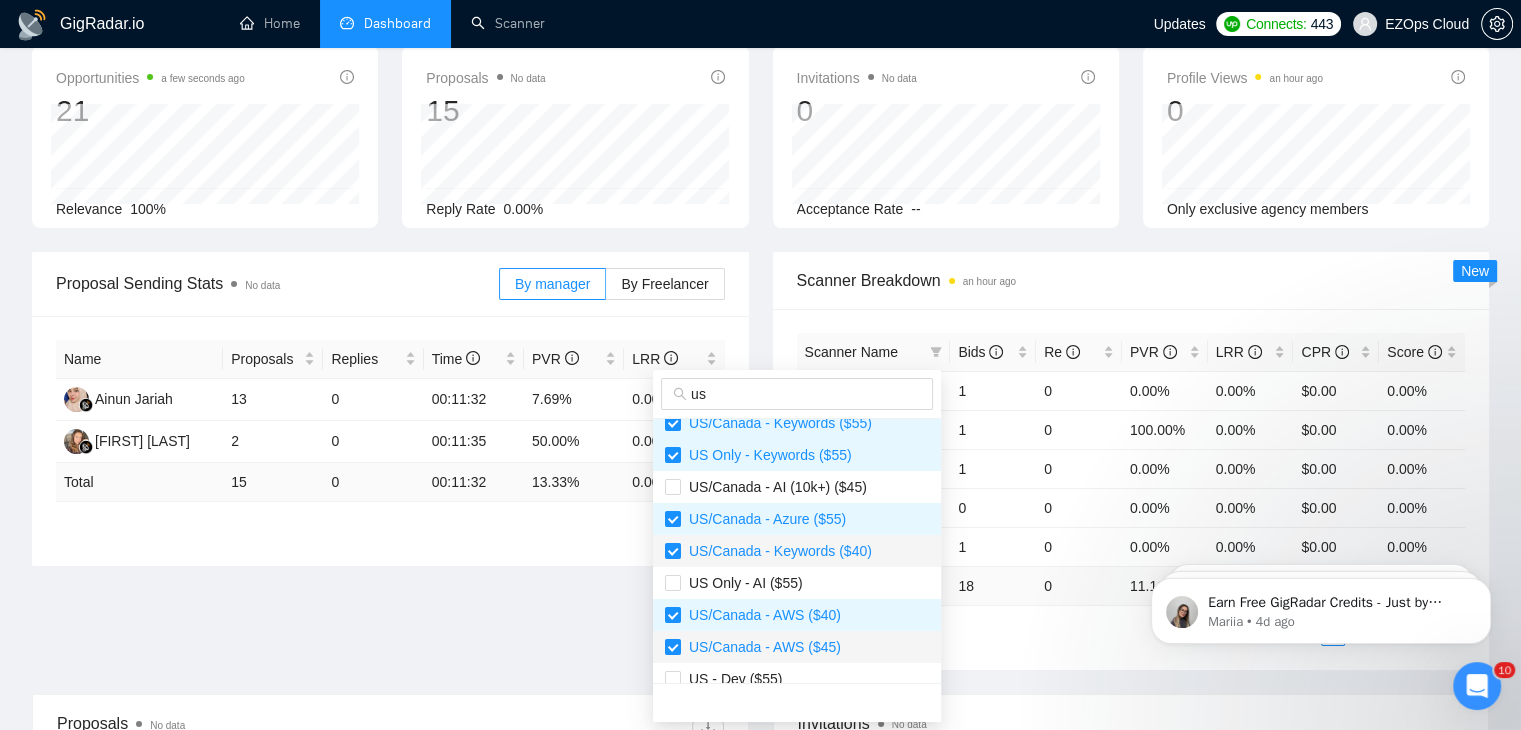scroll, scrollTop: 0, scrollLeft: 0, axis: both 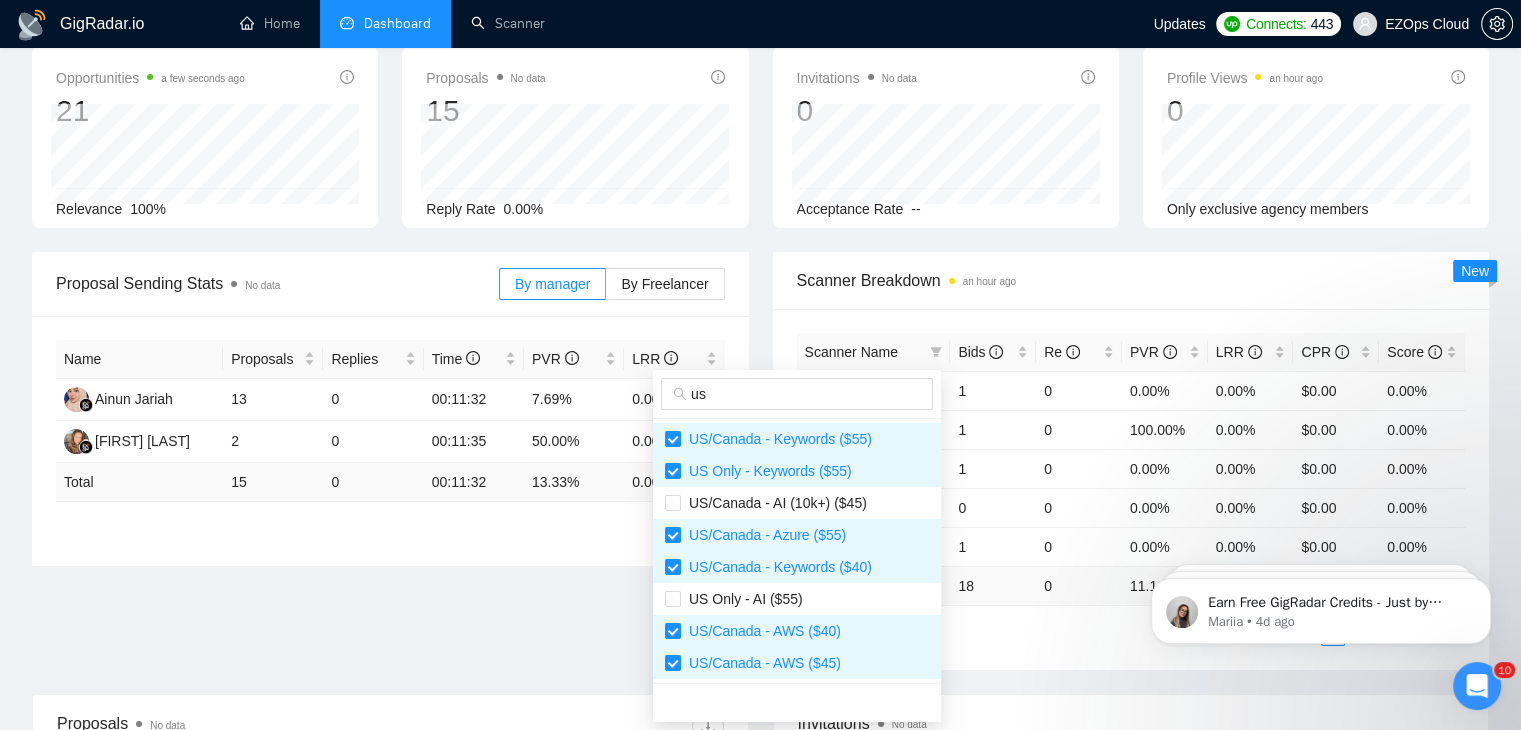 type 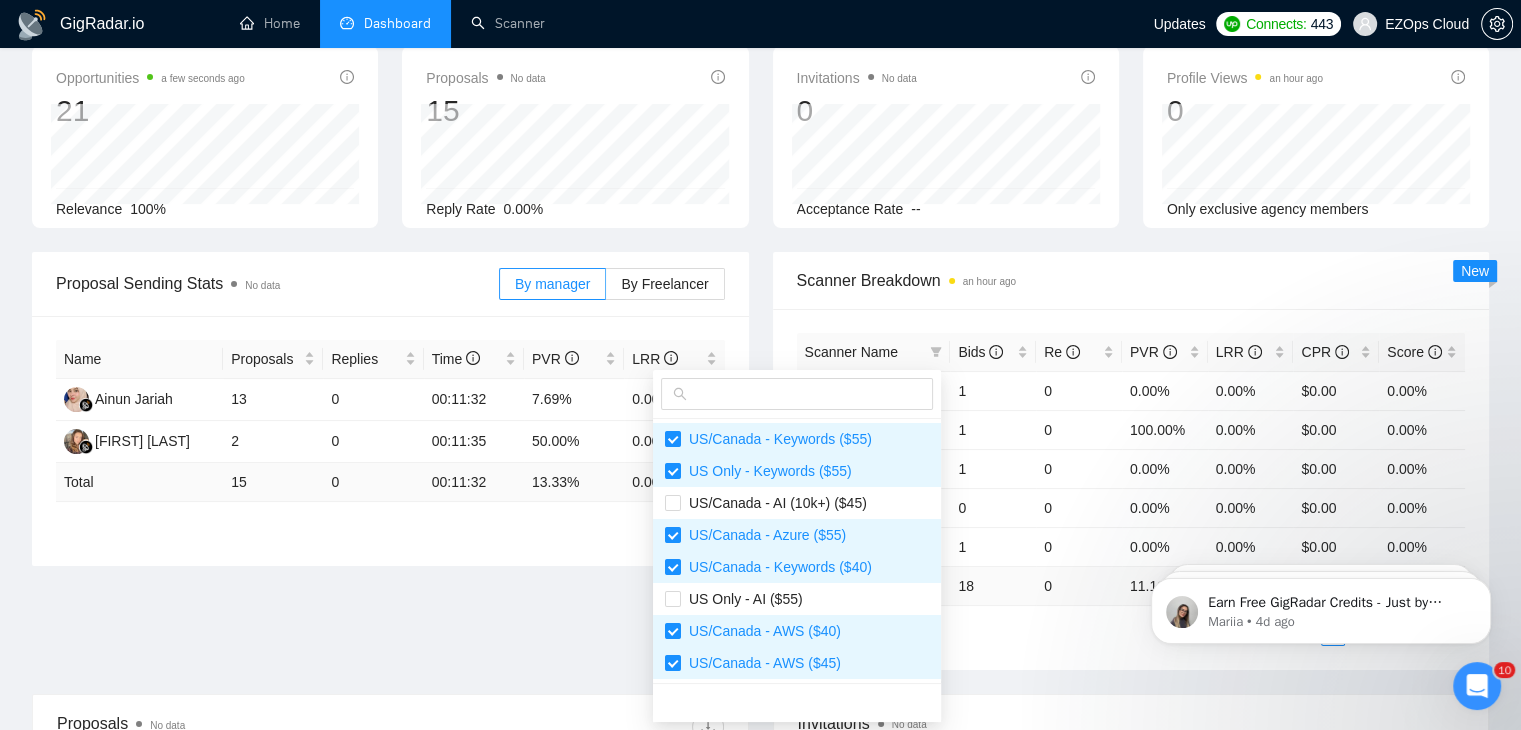 click on "Scanner Name Bids   Re   PVR   LRR   CPR   Score   [COUNTRY]/[COUNTRY] - Keywords ($55) 1 0 0.00% 0.00% $0.00 0.00% US Only - Keywords ($55) 1 0 100.00% 0.00% $0.00 0.00% [COUNTRY]/[COUNTRY] - AI (10k+) ($45) 1 0 0.00% 0.00% $0.00 0.00% [COUNTRY]/[COUNTRY] - Azure ($55) 0 0 0.00% 0.00% $0.00 0.00% [COUNTRY]/[COUNTRY] - Keywords ($40) 1 0 0.00% 0.00% $0.00 0.00% Total 18 0 11.11 % 0.00 % $ 0.00 0.00 % 1 2 3 4 5" at bounding box center (1131, 489) 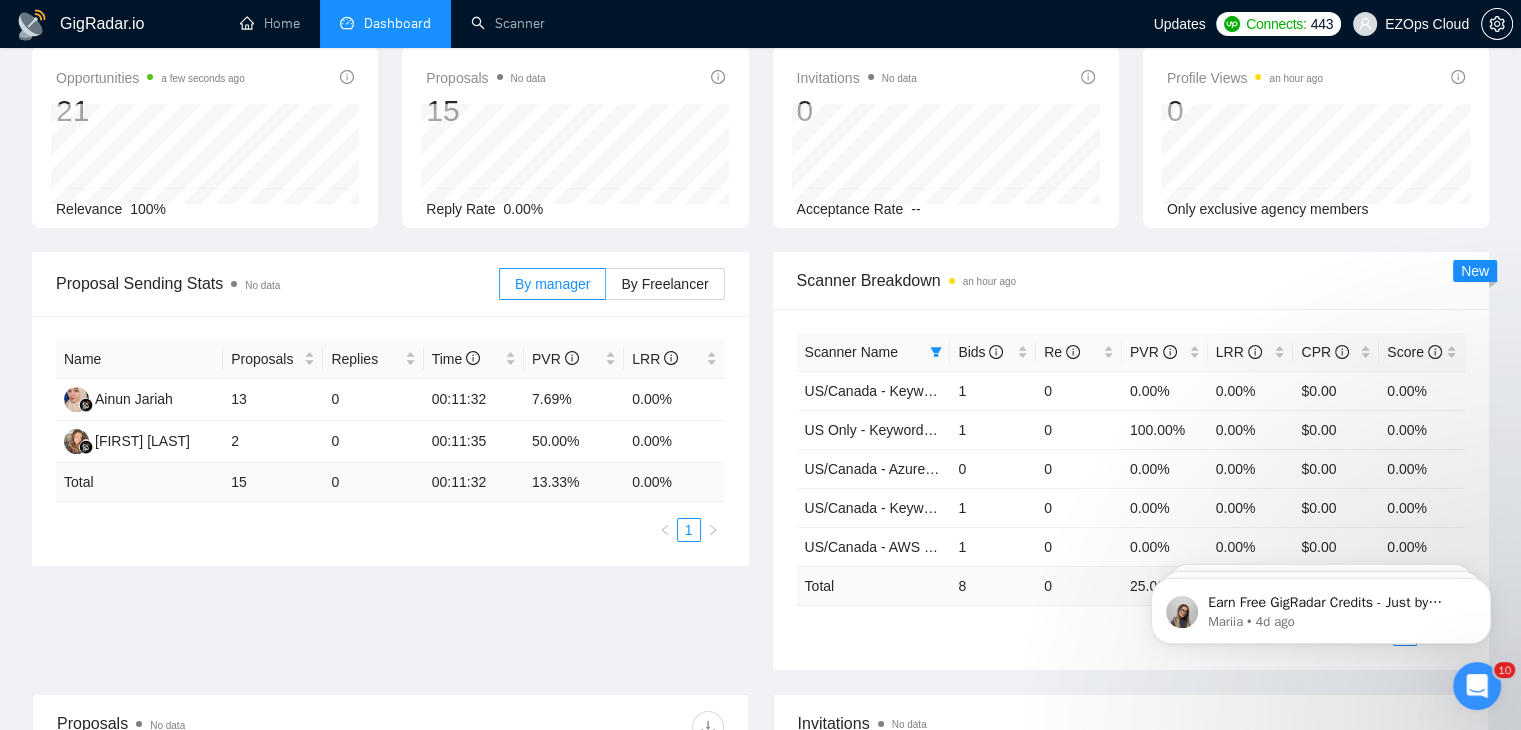 scroll, scrollTop: 0, scrollLeft: 0, axis: both 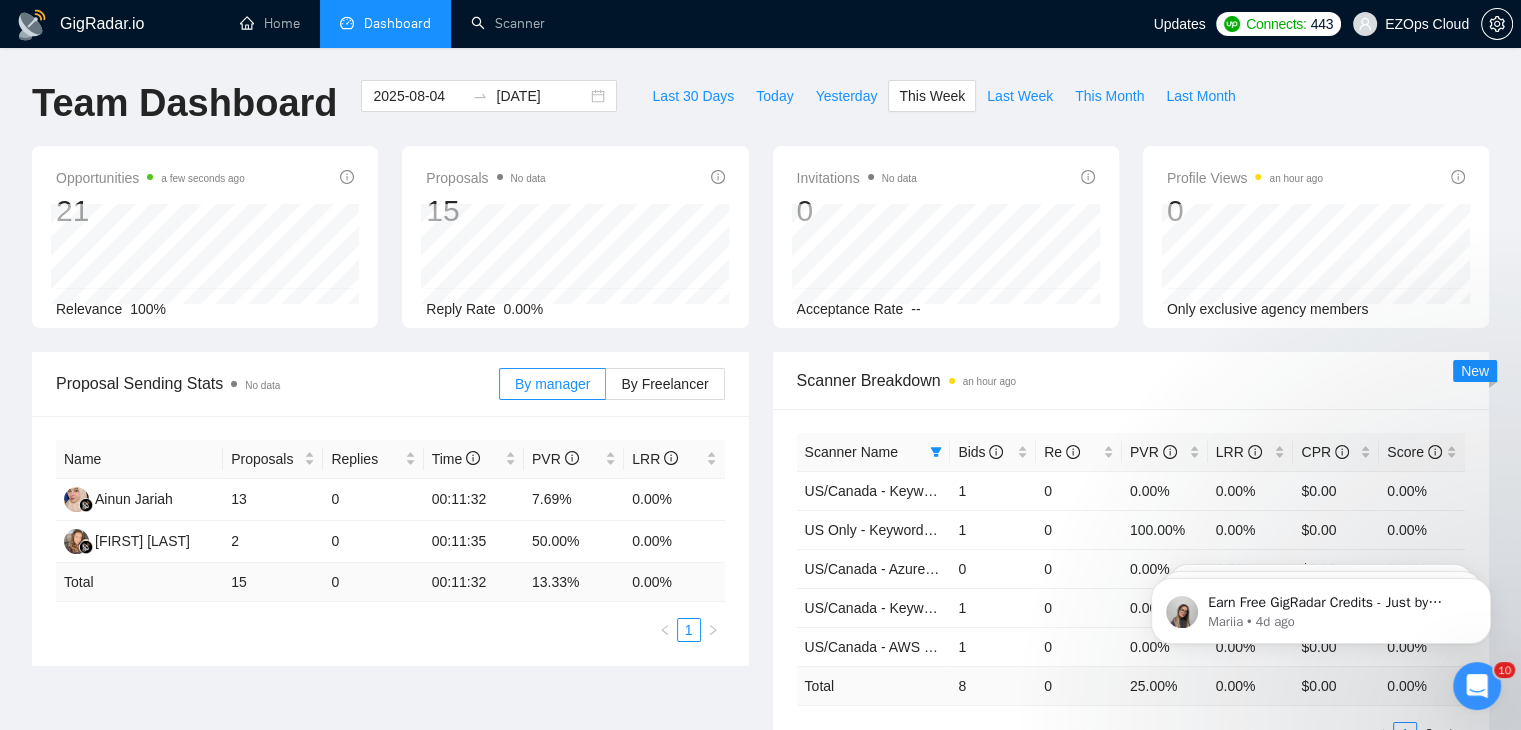 click on "GigRadar.io Home Dashboard Scanner Updates  Connects: 443 EZOps Cloud Team Dashboard [DATE] [DATE] Last 30 Days Today Yesterday This Week Last Week This Month Last Month Opportunities a few seconds ago 21   Relevance 100% Proposals No data 15   Reply Rate 0.00% Invitations No data 0   Acceptance Rate -- Profile Views an hour ago 0   Only exclusive agency members Proposal Sending Stats No data By manager By Freelancer Name Proposals Replies Time   PVR   LRR   [FIRST] [LAST] 13 0 00:11:32 7.69% 0.00% [FIRST] [LAST] 2 0 00:11:35 50.00% 0.00% Total 15 0 00:11:32 13.33 % 0.00 % 1 Scanner Breakdown an hour ago Scanner Name Bids   Re   PVR   LRR   CPR   Score   [COUNTRY]/[COUNTRY] - Keywords ($55) 1 0 0.00% 0.00% $0.00 0.00% US Only - Keywords ($55) 1 0 100.00% 0.00% $0.00 0.00% [COUNTRY]/[COUNTRY] - Azure ($55) 0 0 0.00% 0.00% $0.00 0.00% [COUNTRY]/[COUNTRY] - Keywords ($40) 1 0 0.00% 0.00% $0.00 0.00% [COUNTRY]/[COUNTRY] - AWS ($40) 1 0 0.00% 0.00% $0.00 0.00% Total 8 0 25.00 % 0.00 % $ 0.00 0.00 % 1 2 New Proposals No data Date Title Manager" at bounding box center [760, 806] 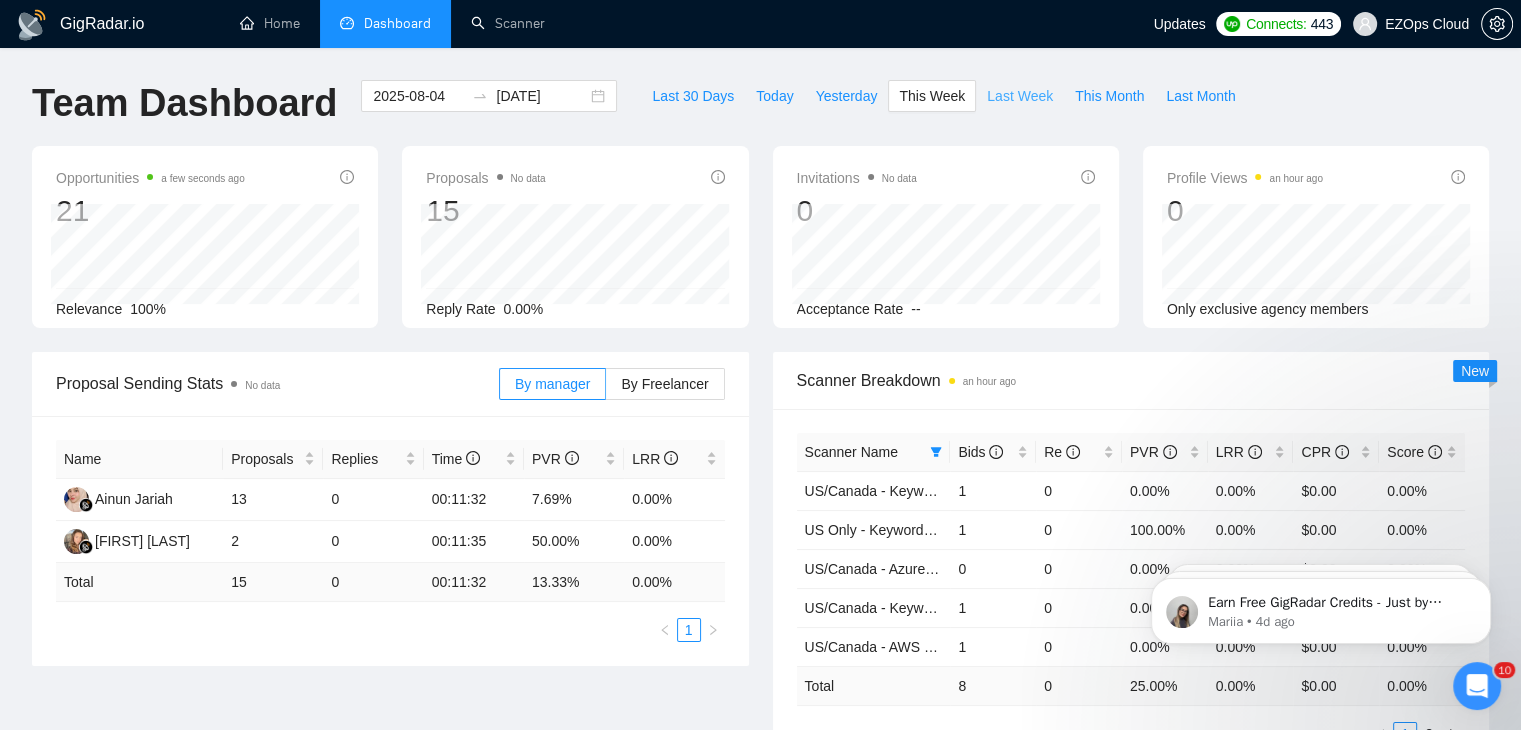 click on "Last Week" at bounding box center [1020, 96] 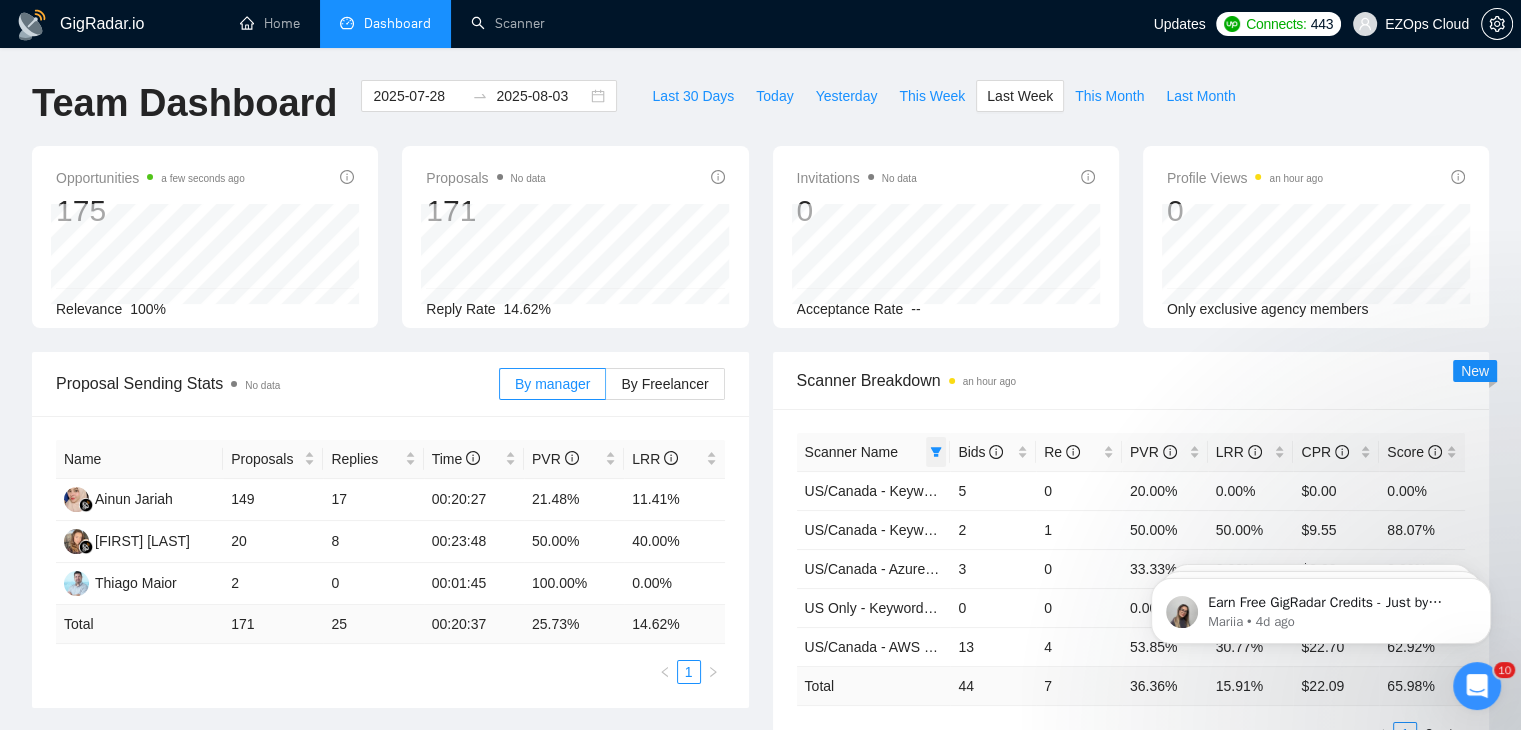 click at bounding box center (936, 452) 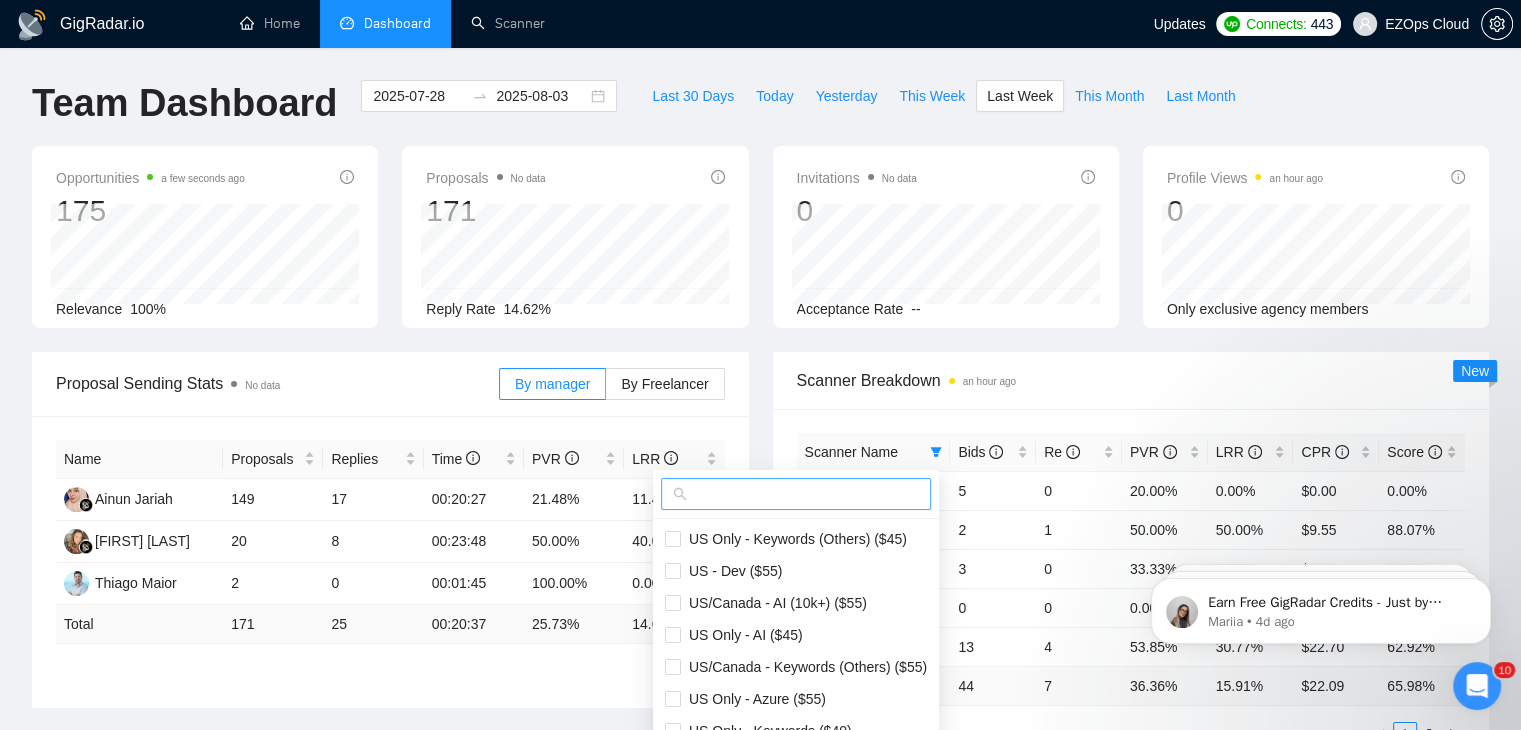 click at bounding box center (805, 494) 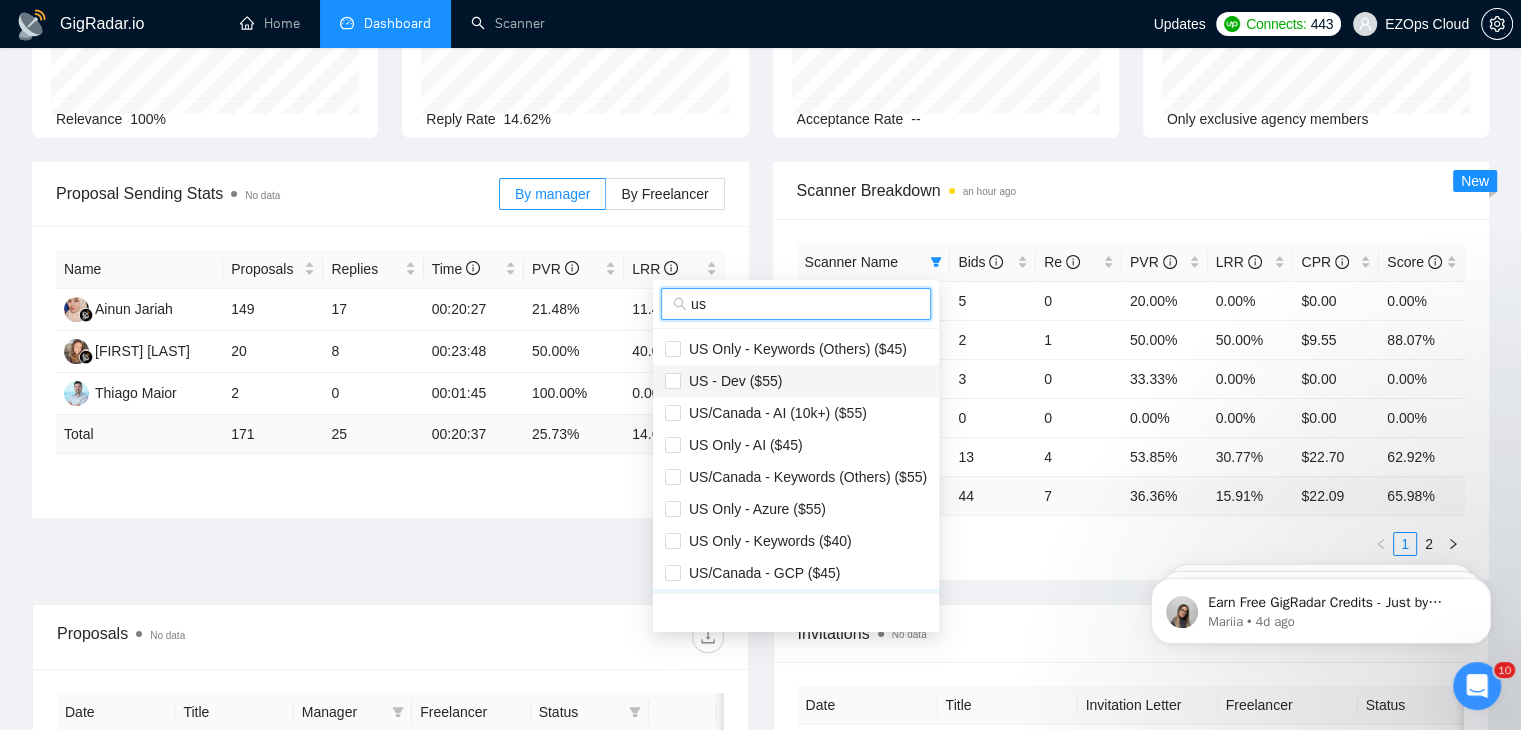 scroll, scrollTop: 200, scrollLeft: 0, axis: vertical 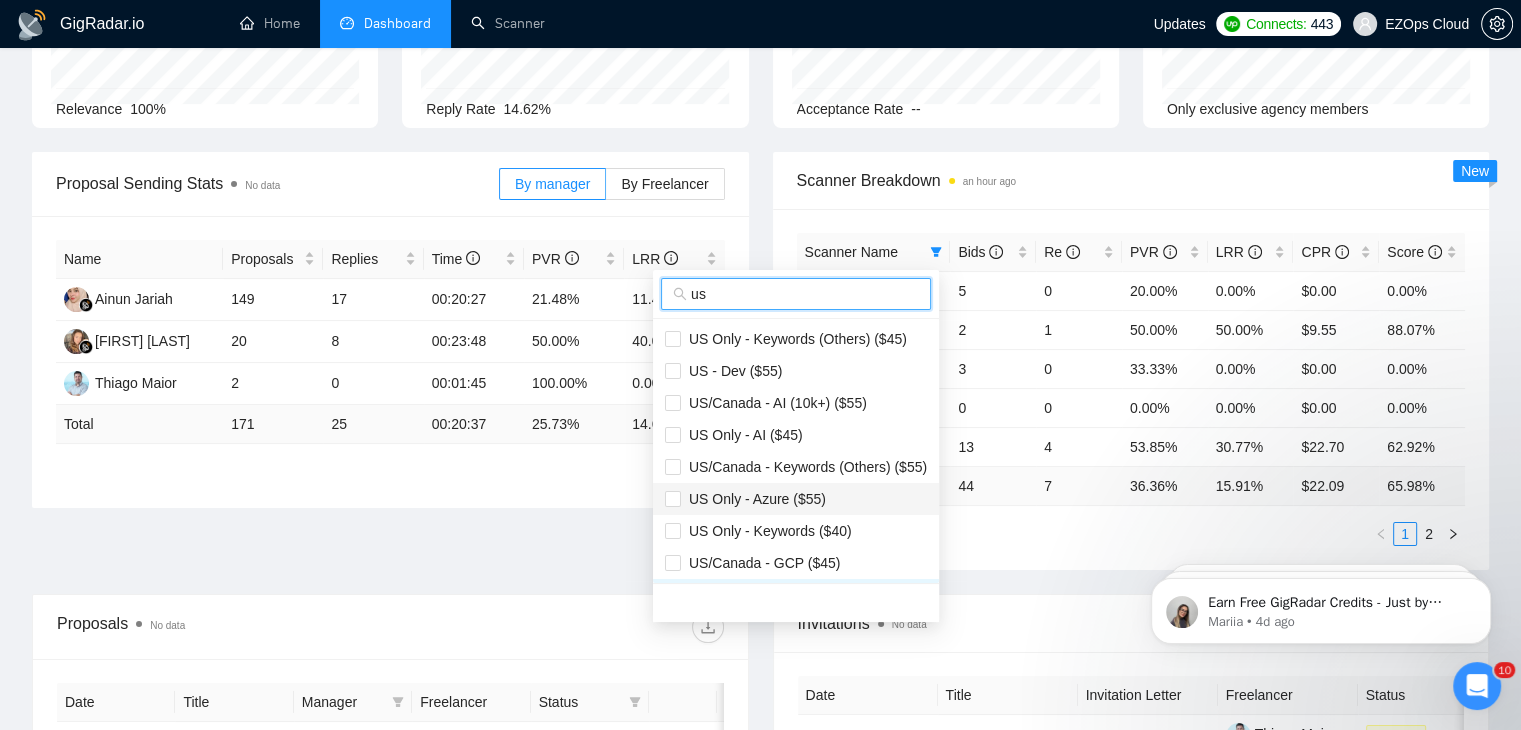 type on "us" 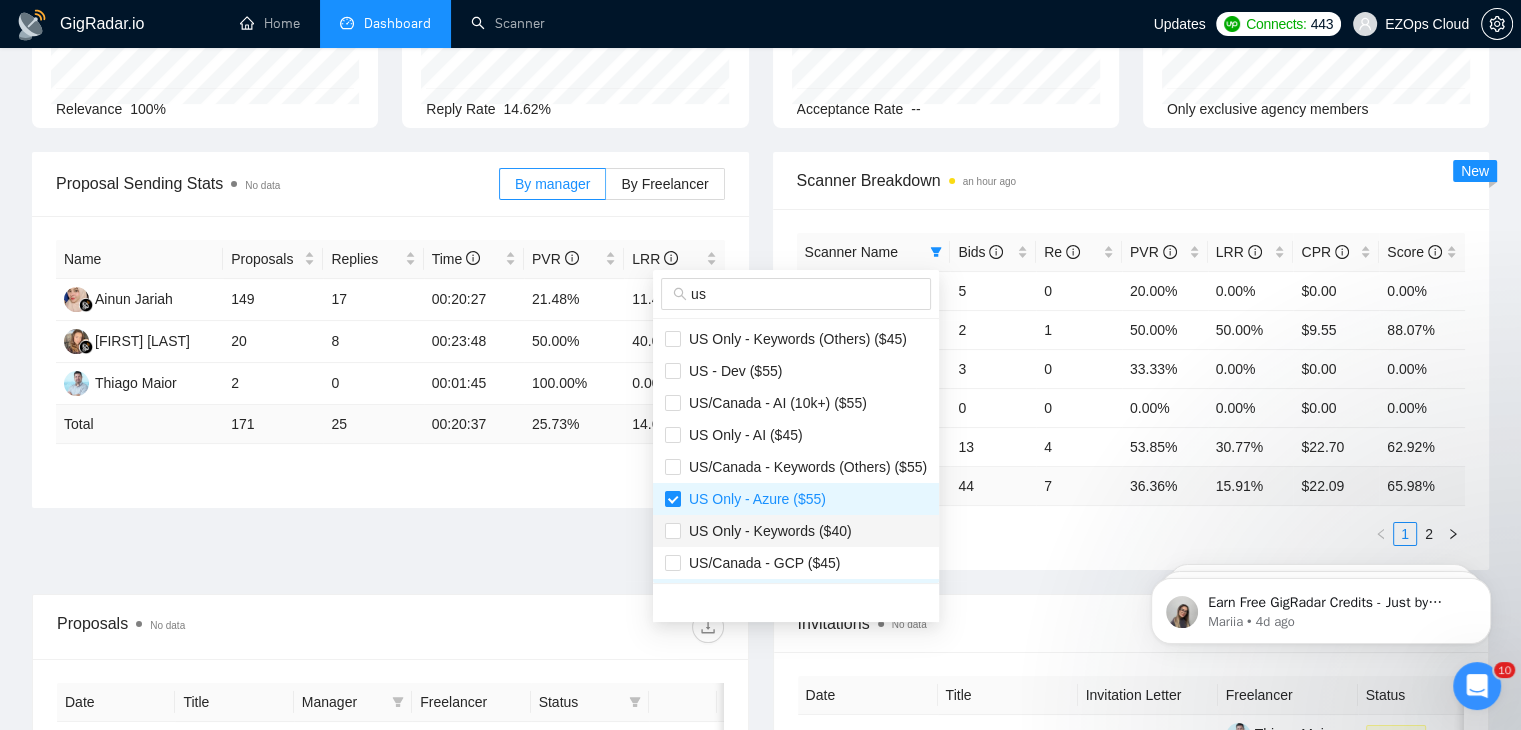 click on "US Only - Keywords ($40)" at bounding box center [796, 531] 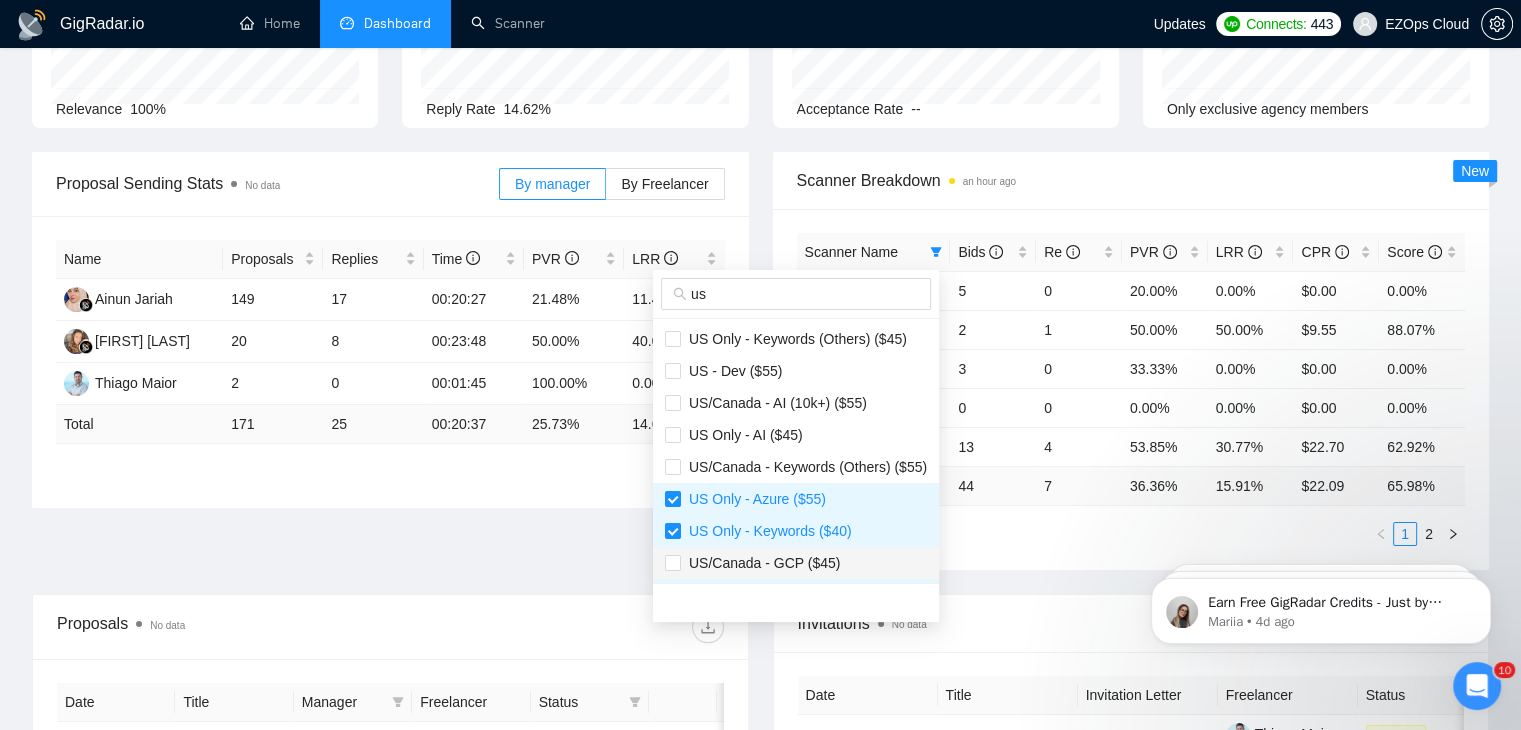 click on "US/Canada - GCP ($45)" at bounding box center (796, 563) 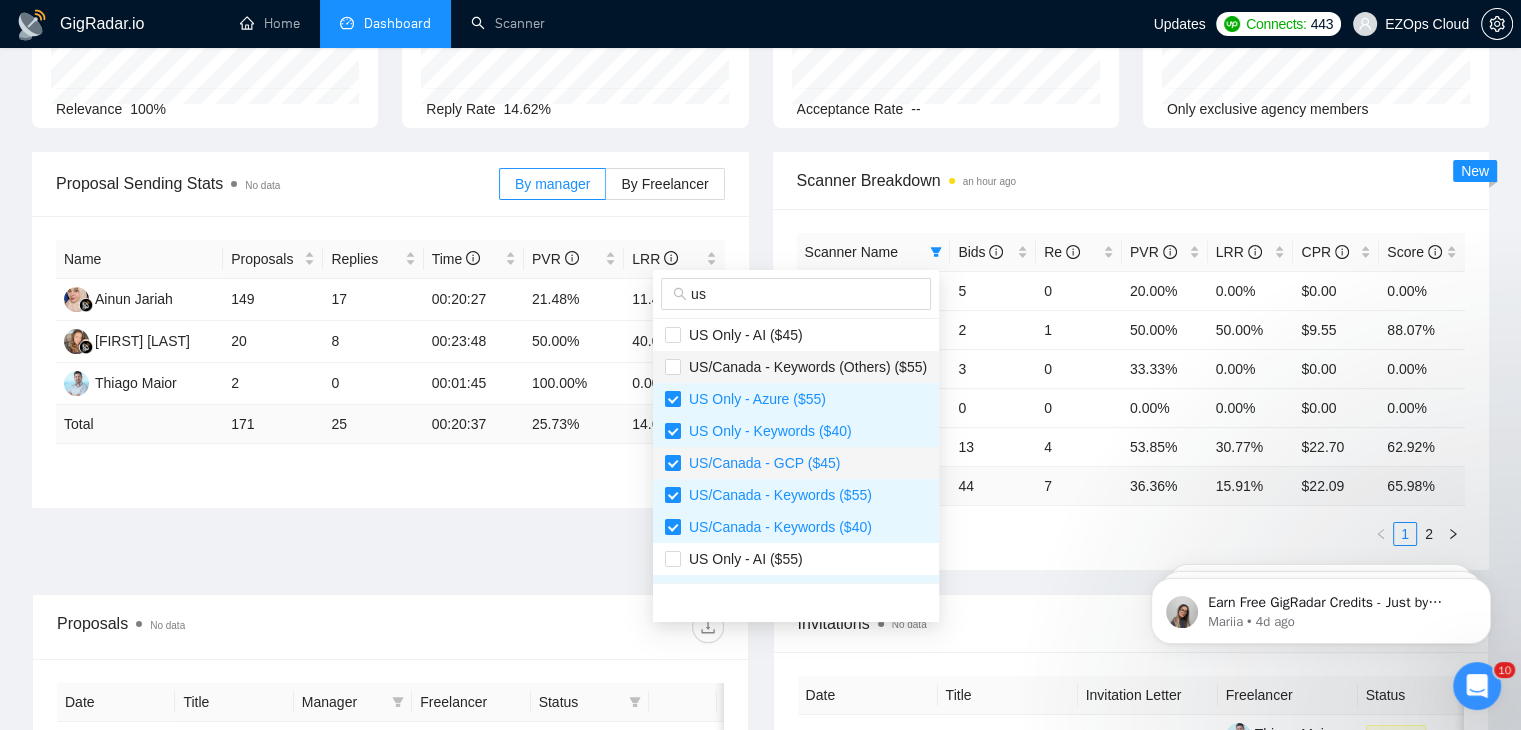 scroll, scrollTop: 200, scrollLeft: 0, axis: vertical 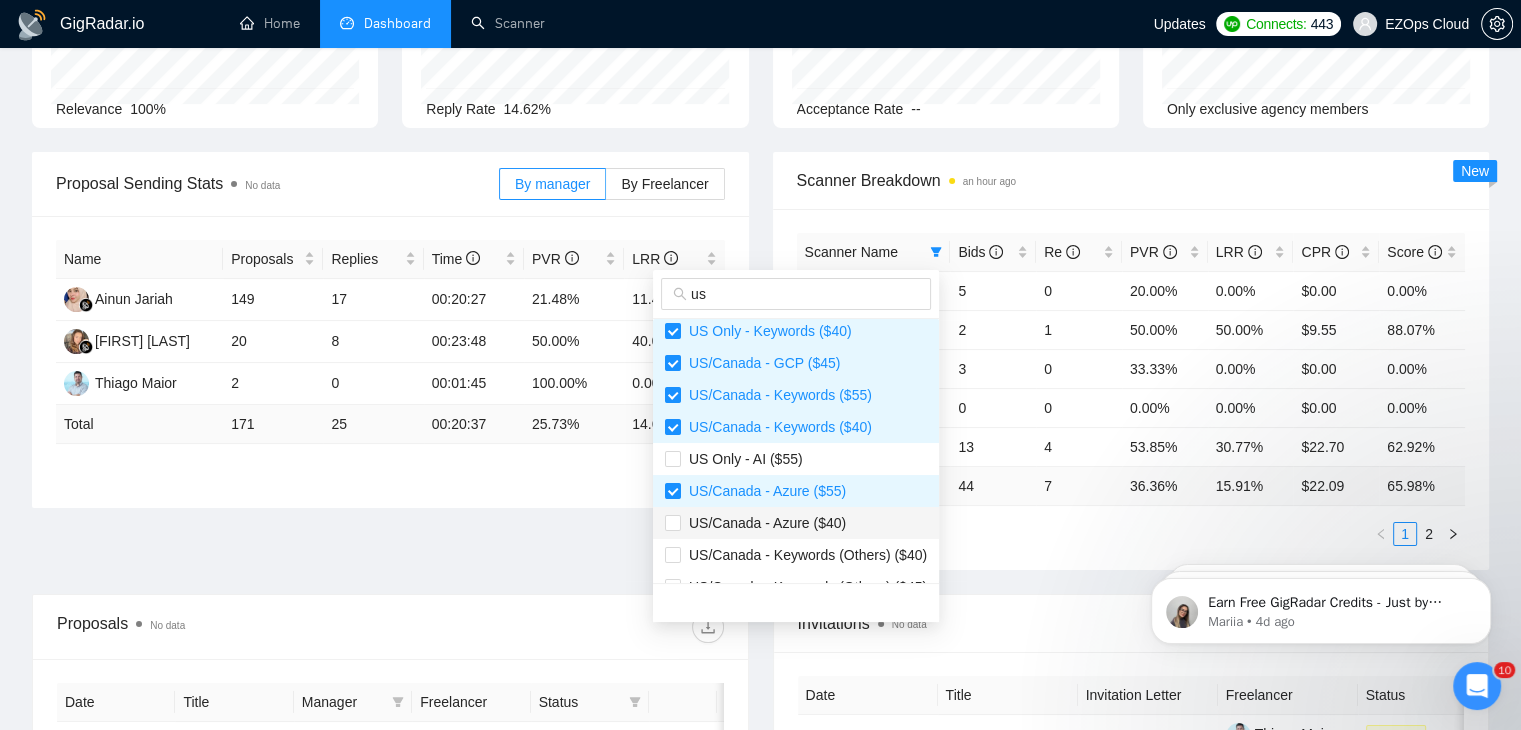 click on "US/Canada - Azure ($40)" at bounding box center (796, 523) 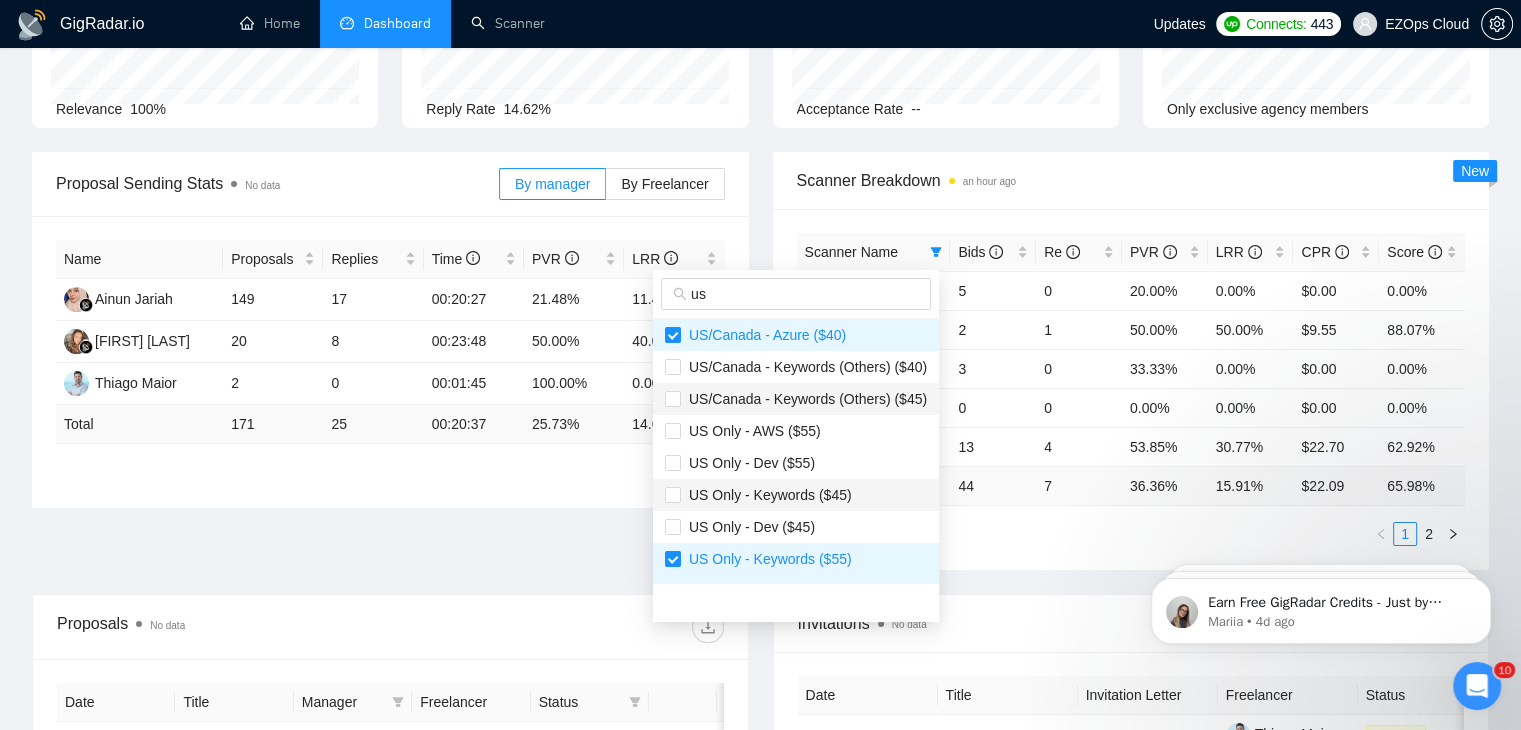 scroll, scrollTop: 400, scrollLeft: 0, axis: vertical 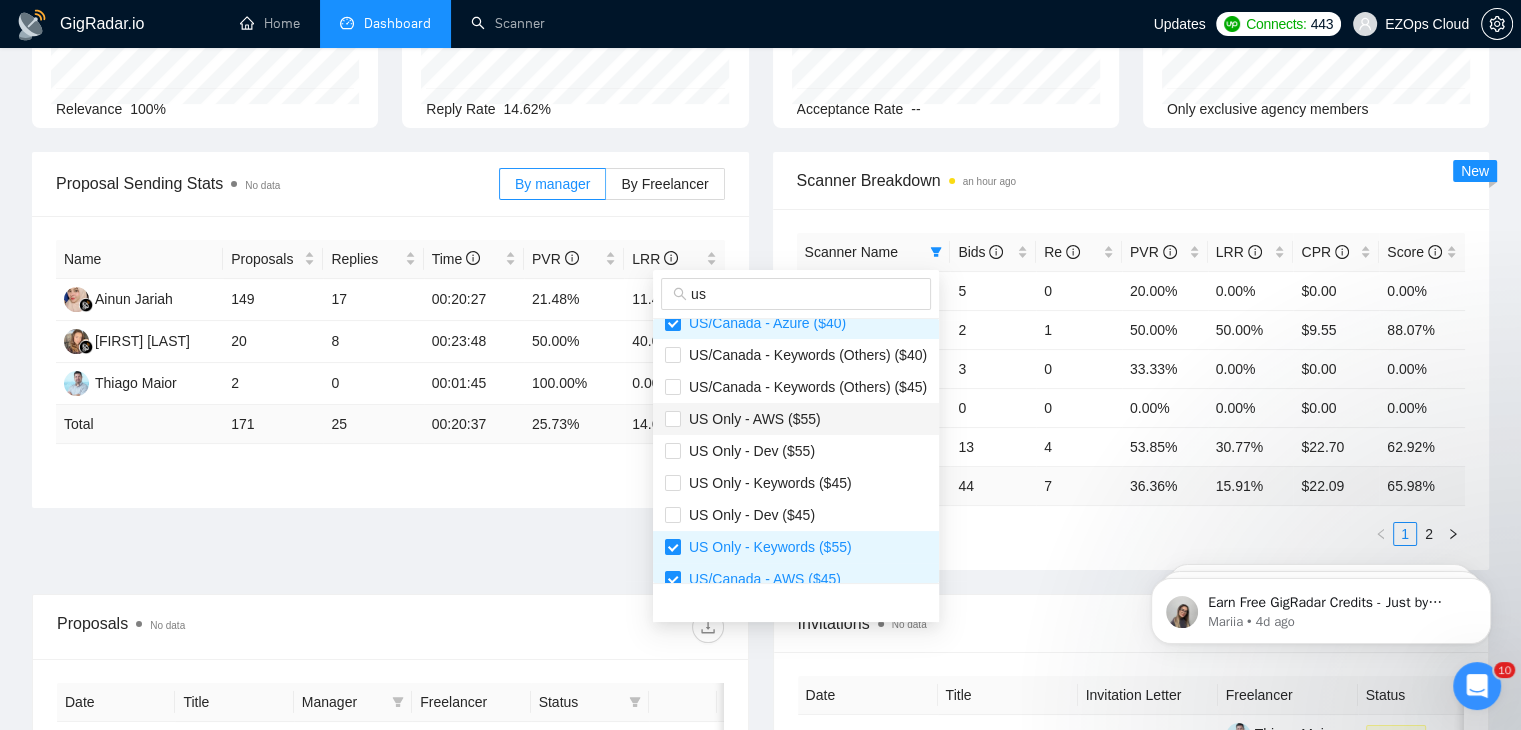 click on "US Only - AWS ($55)" at bounding box center [796, 419] 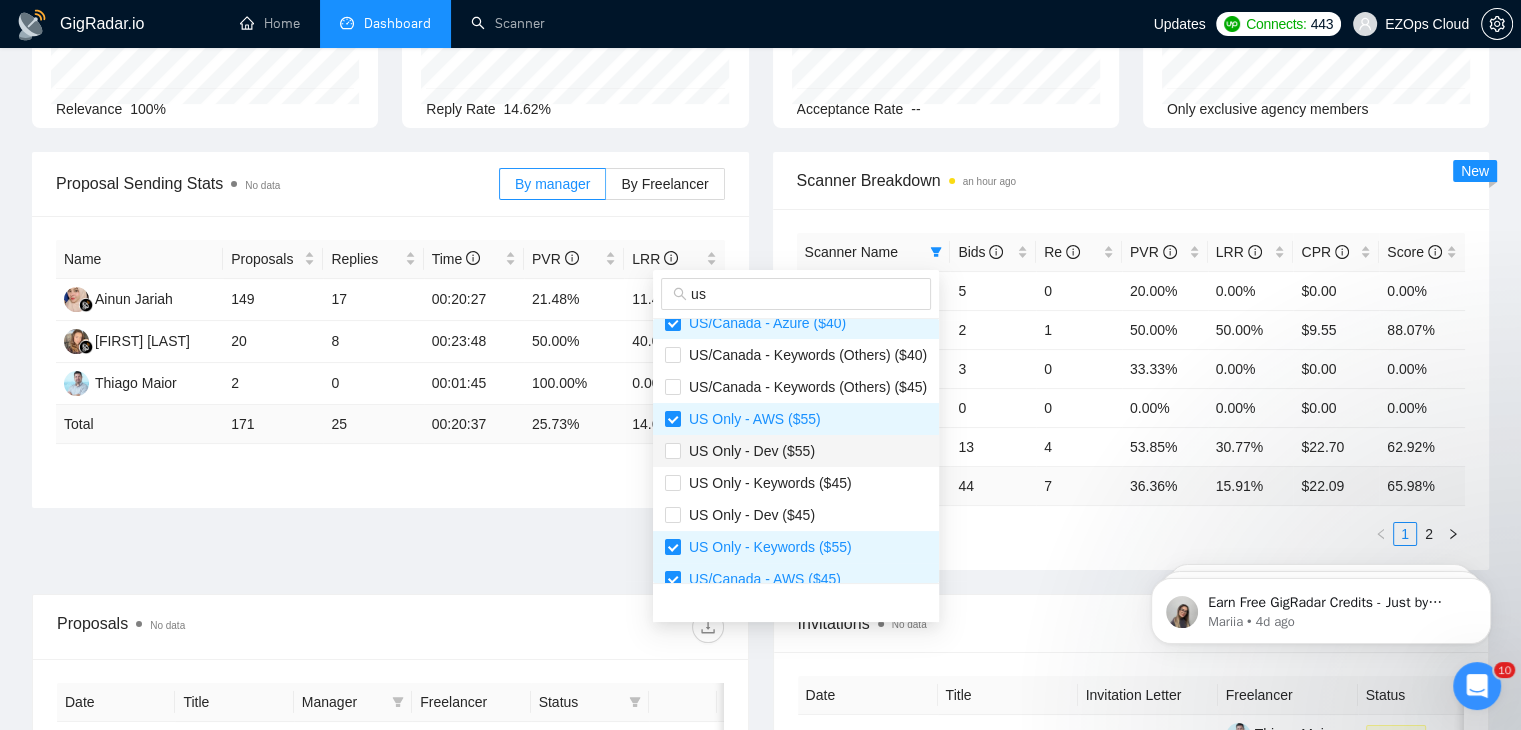 click on "US Only - Dev ($55)" at bounding box center [796, 451] 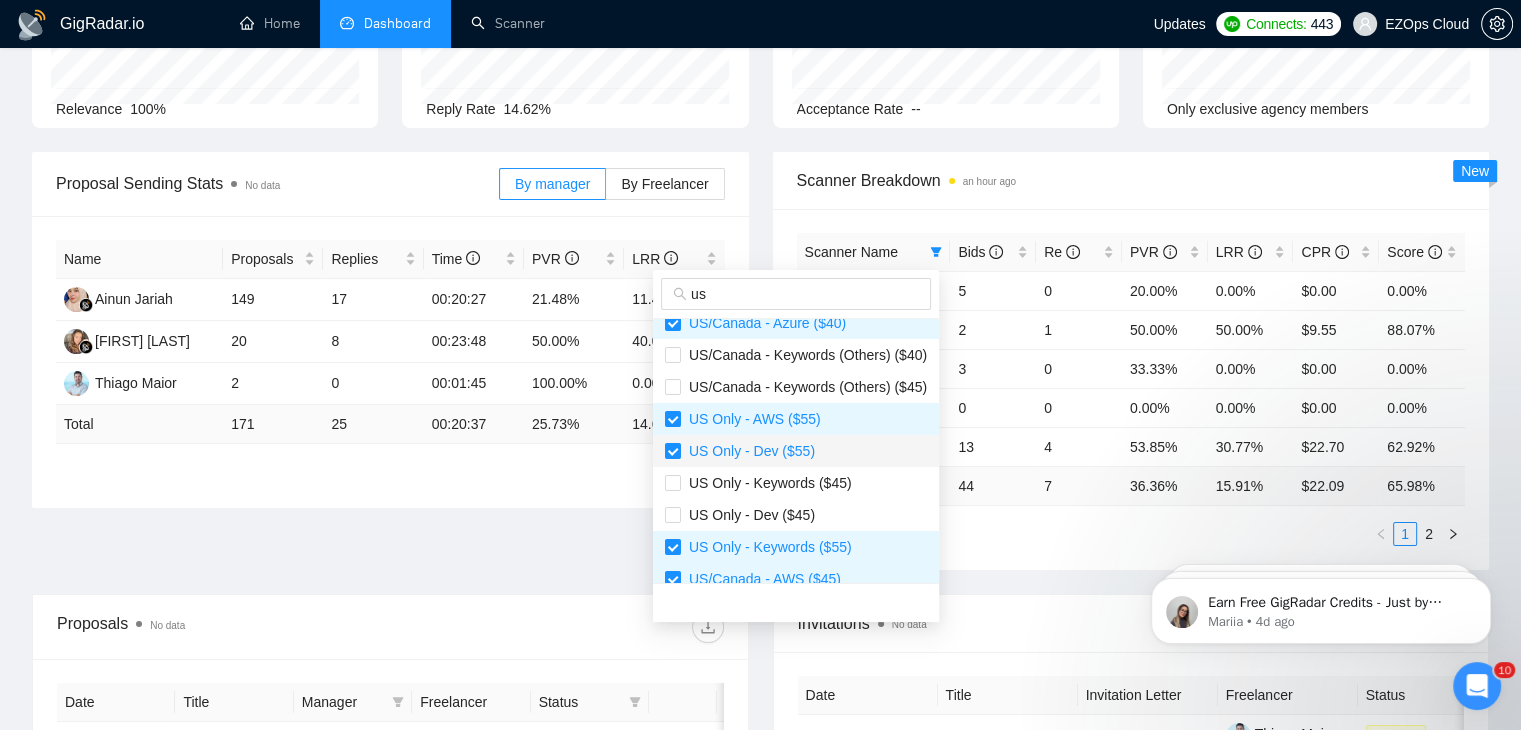 click on "US Only - Dev ($55)" at bounding box center [796, 451] 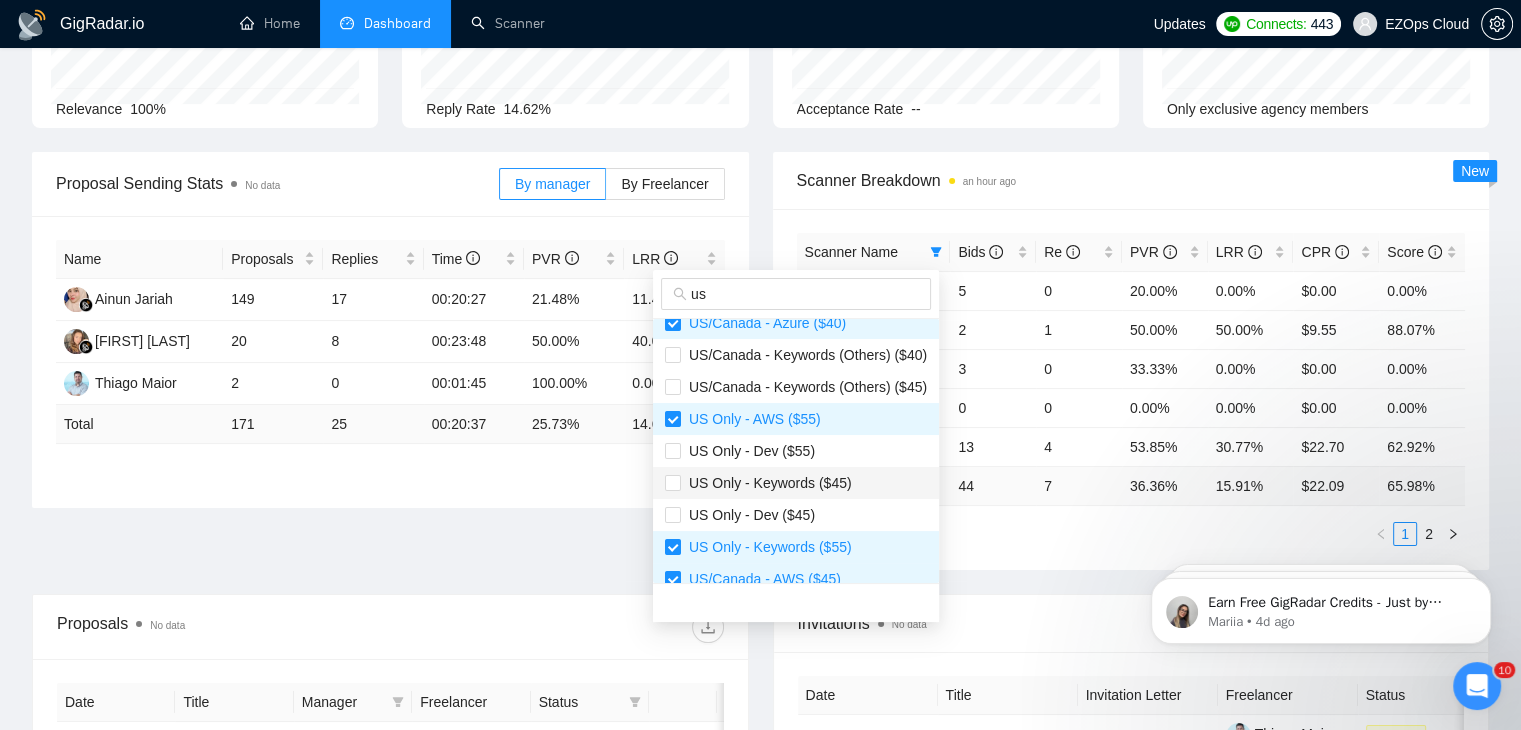 click on "US Only - Keywords ($45)" at bounding box center [766, 483] 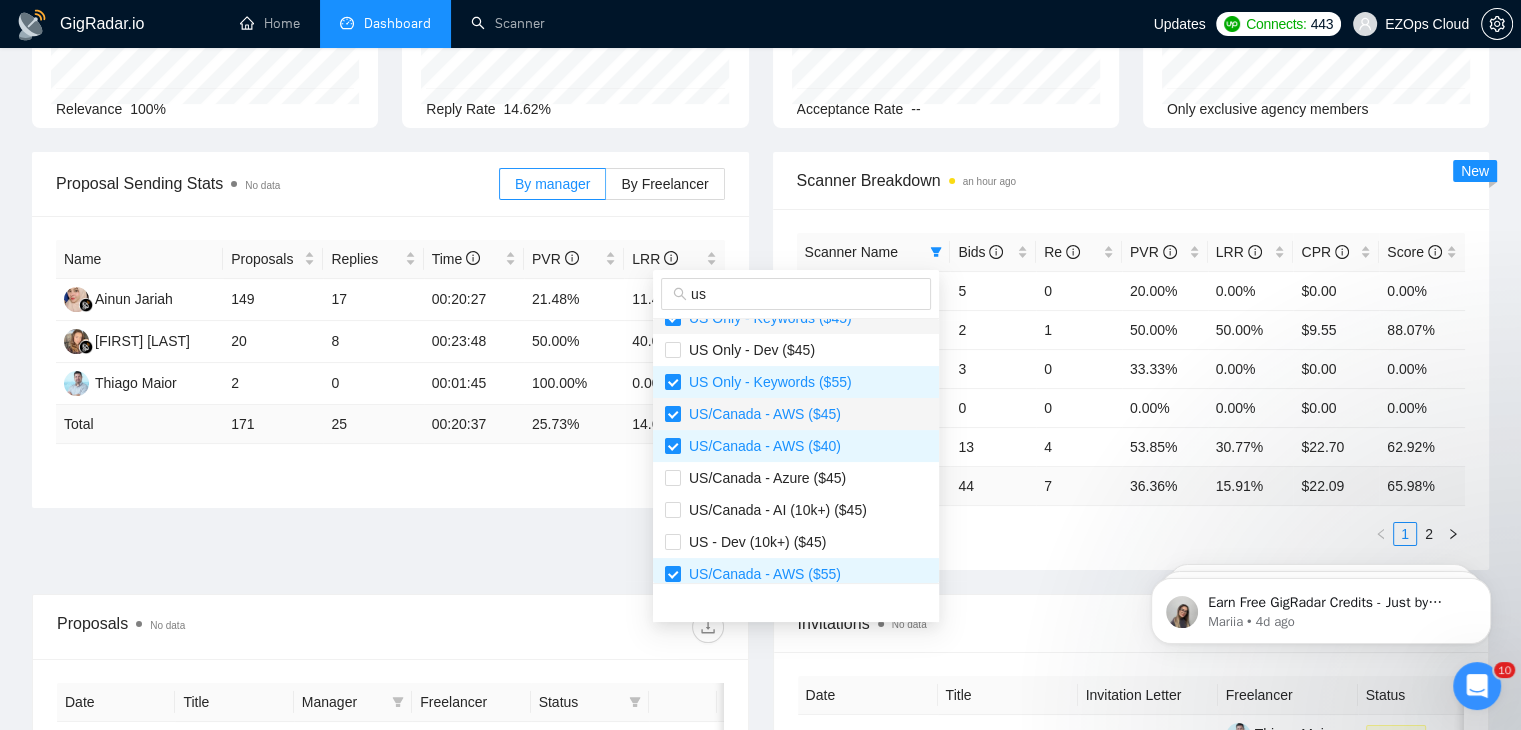 scroll, scrollTop: 600, scrollLeft: 0, axis: vertical 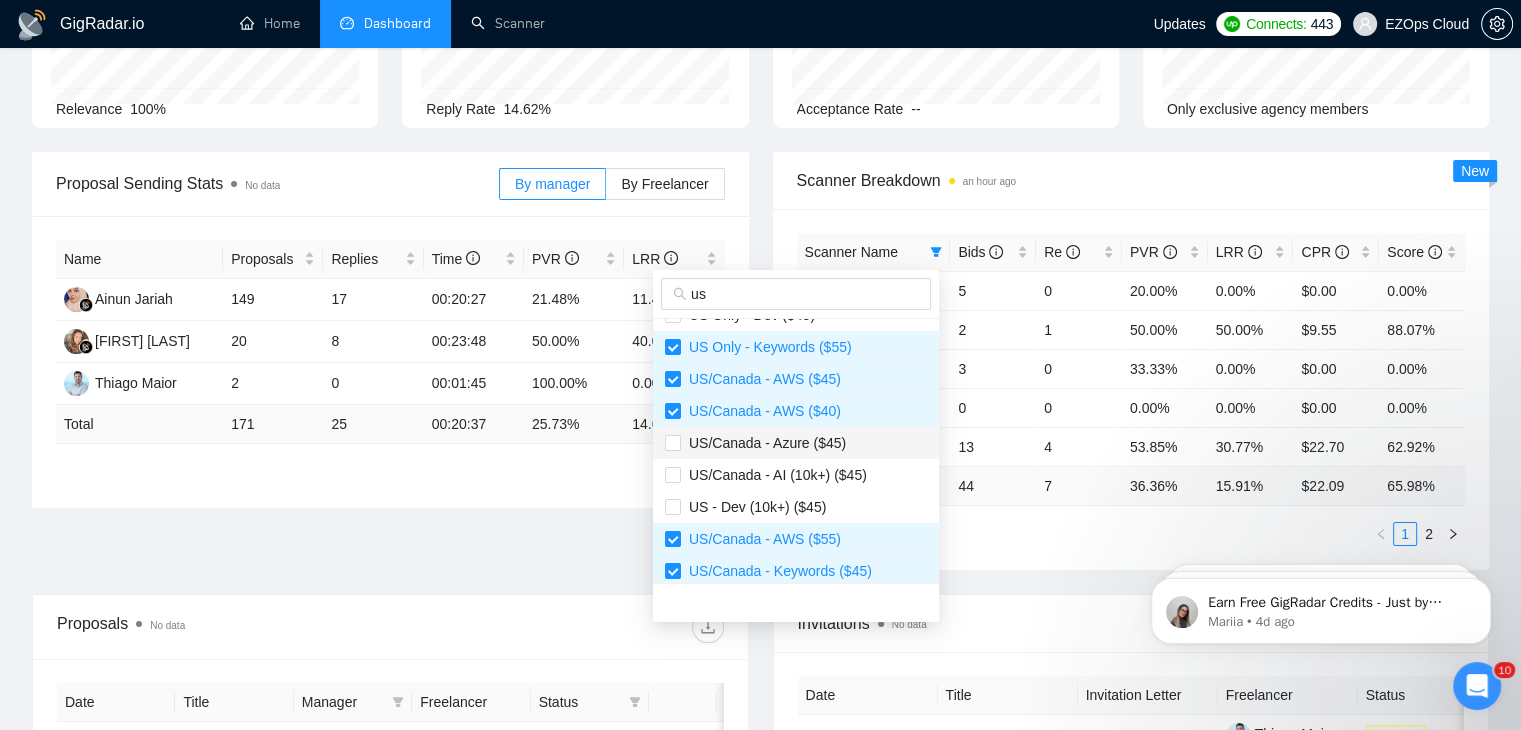 click on "US/Canada - Azure ($45)" at bounding box center (763, 443) 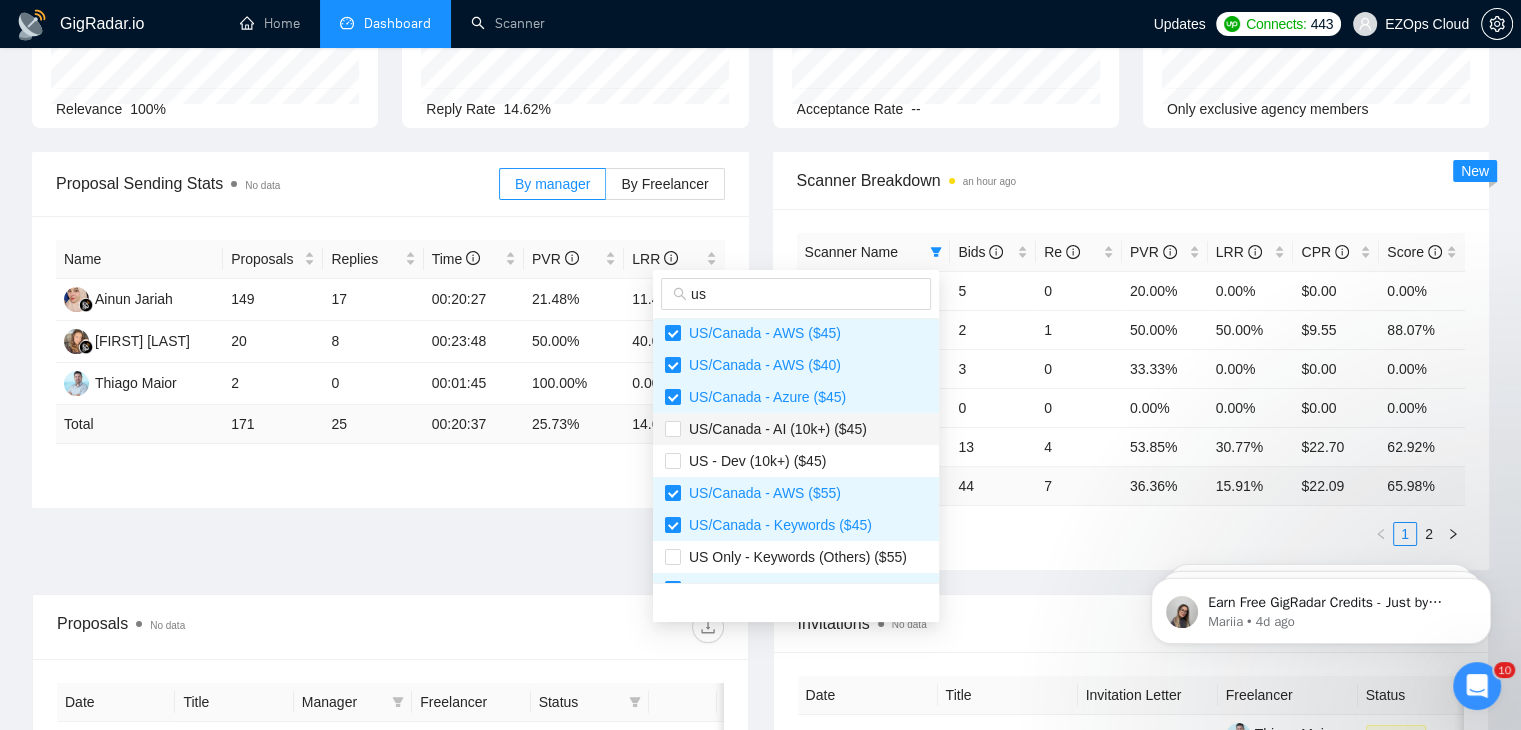 scroll, scrollTop: 672, scrollLeft: 0, axis: vertical 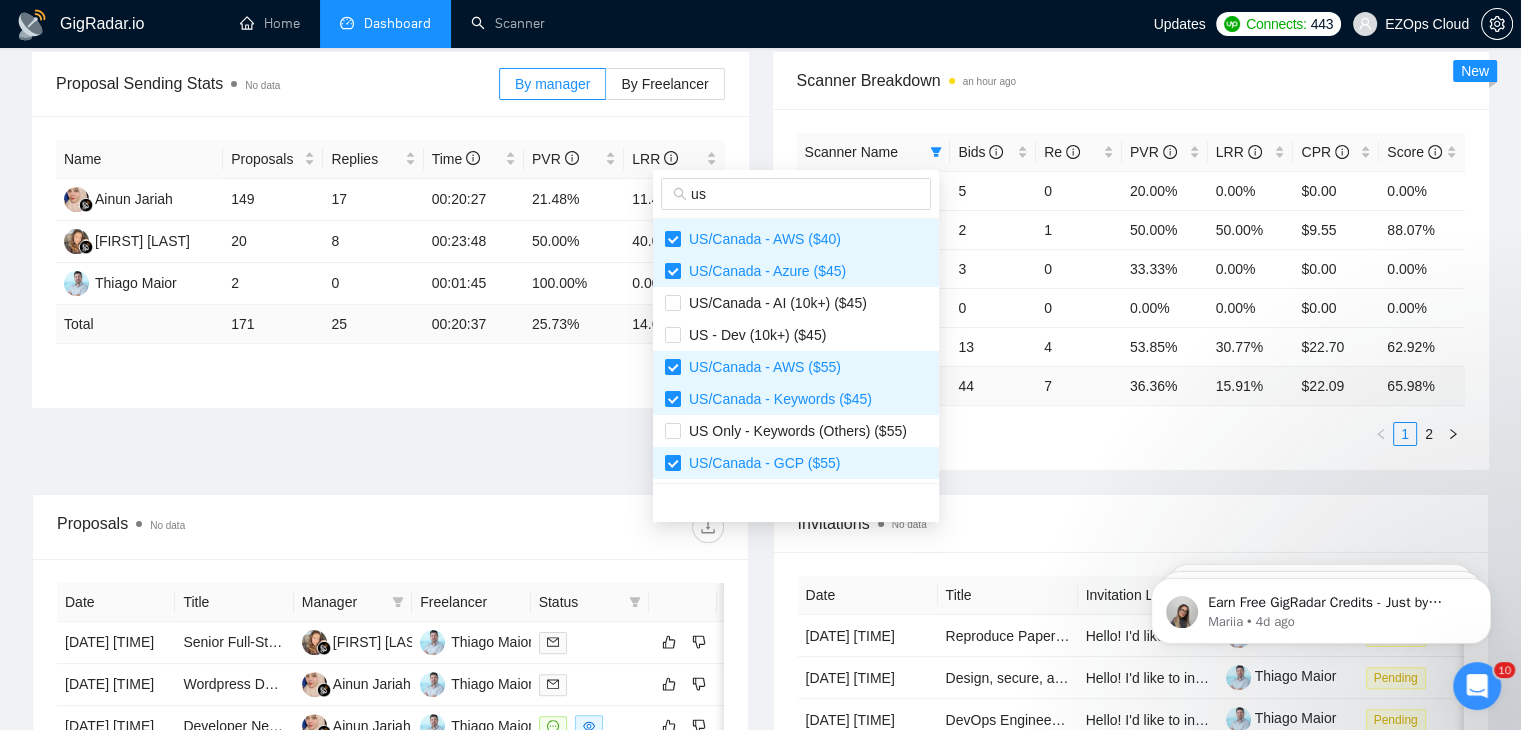 type 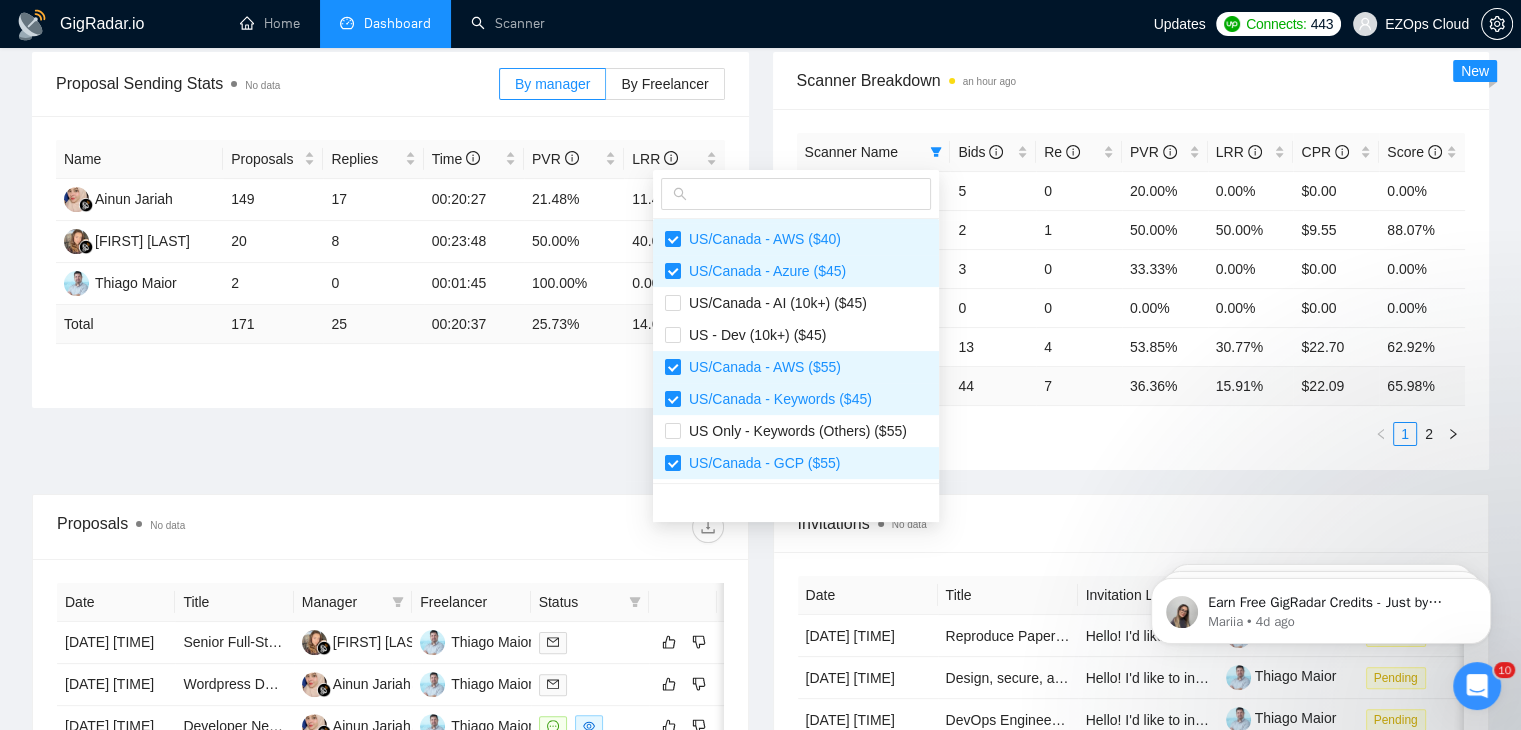 click on "Invitations No data" at bounding box center [1131, 523] 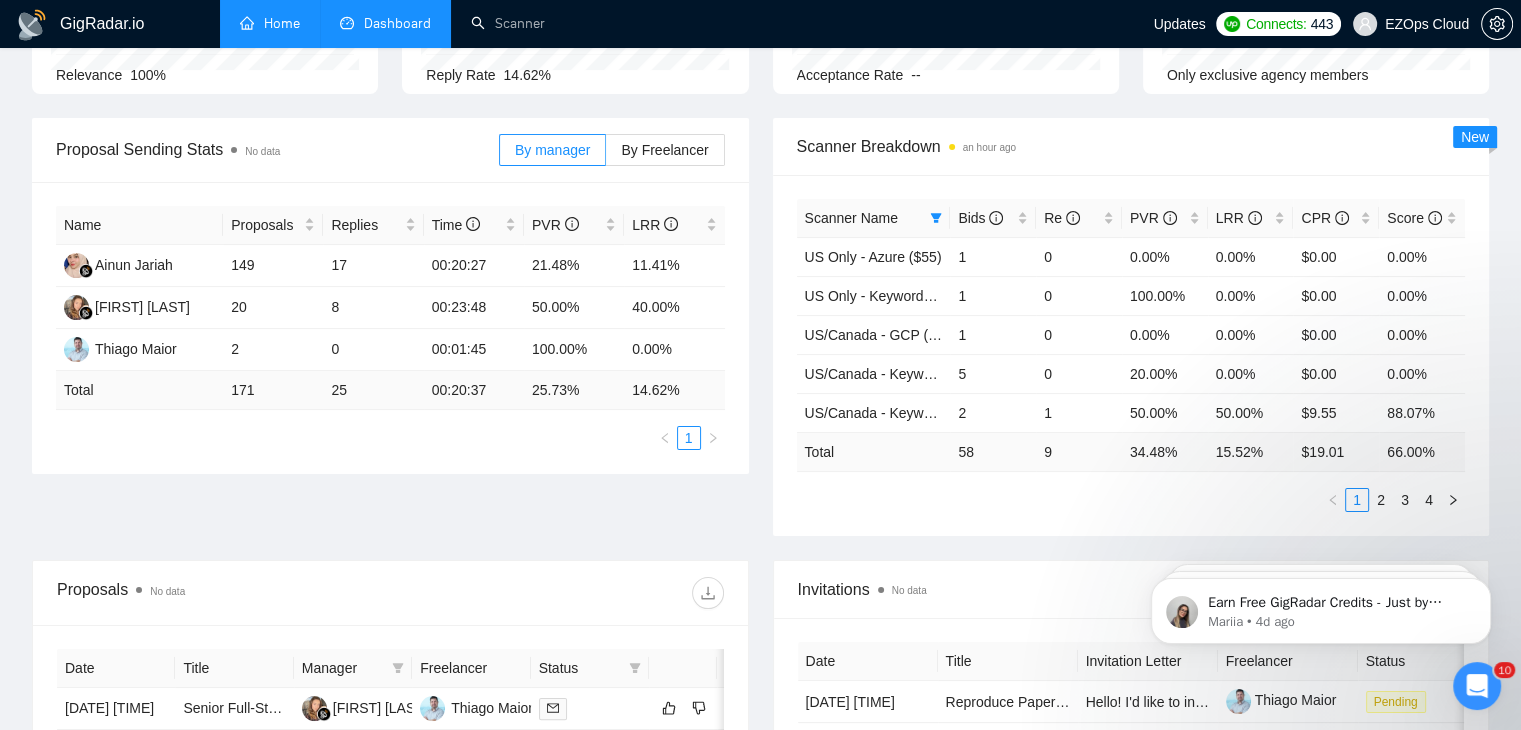 scroll, scrollTop: 200, scrollLeft: 0, axis: vertical 